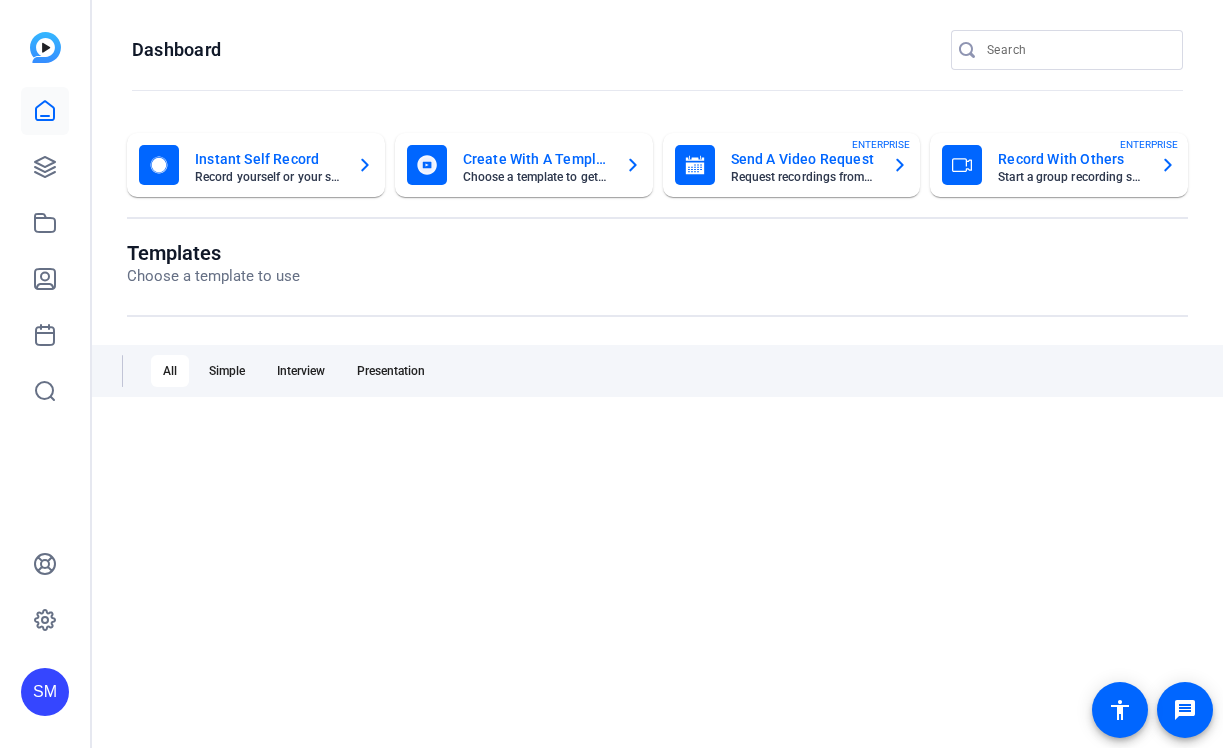 scroll, scrollTop: 0, scrollLeft: 0, axis: both 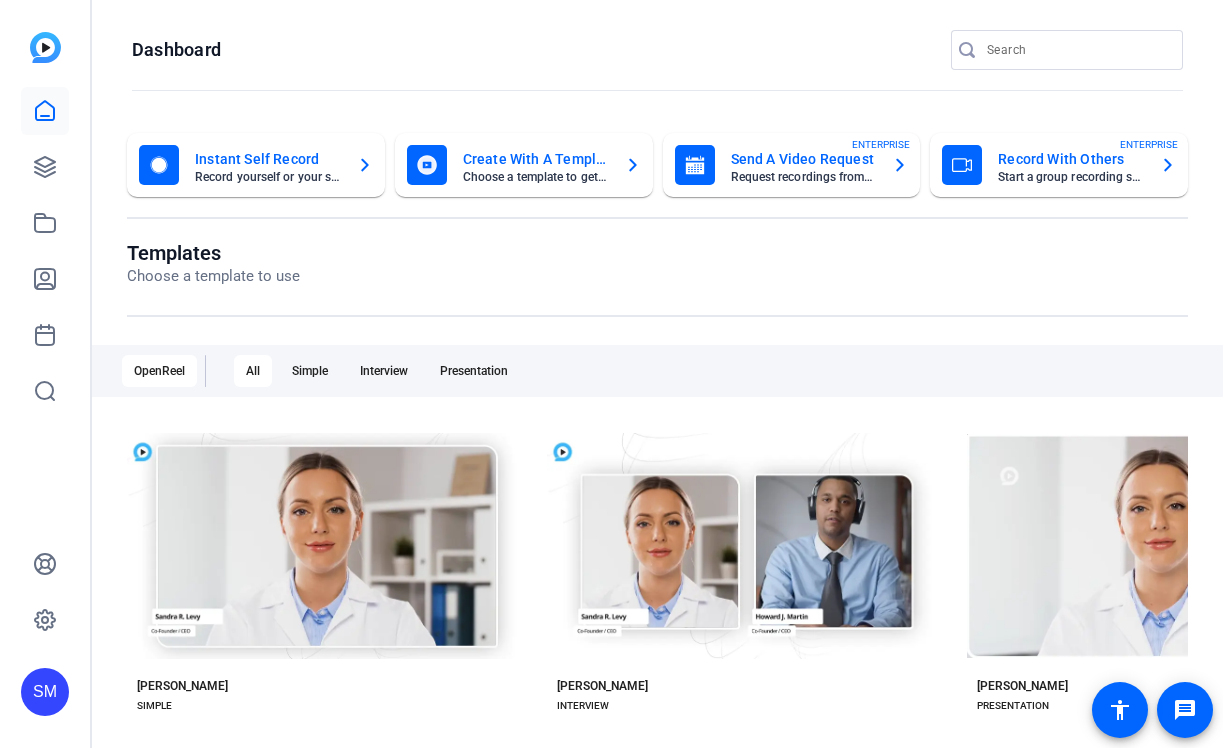 click on "SM" 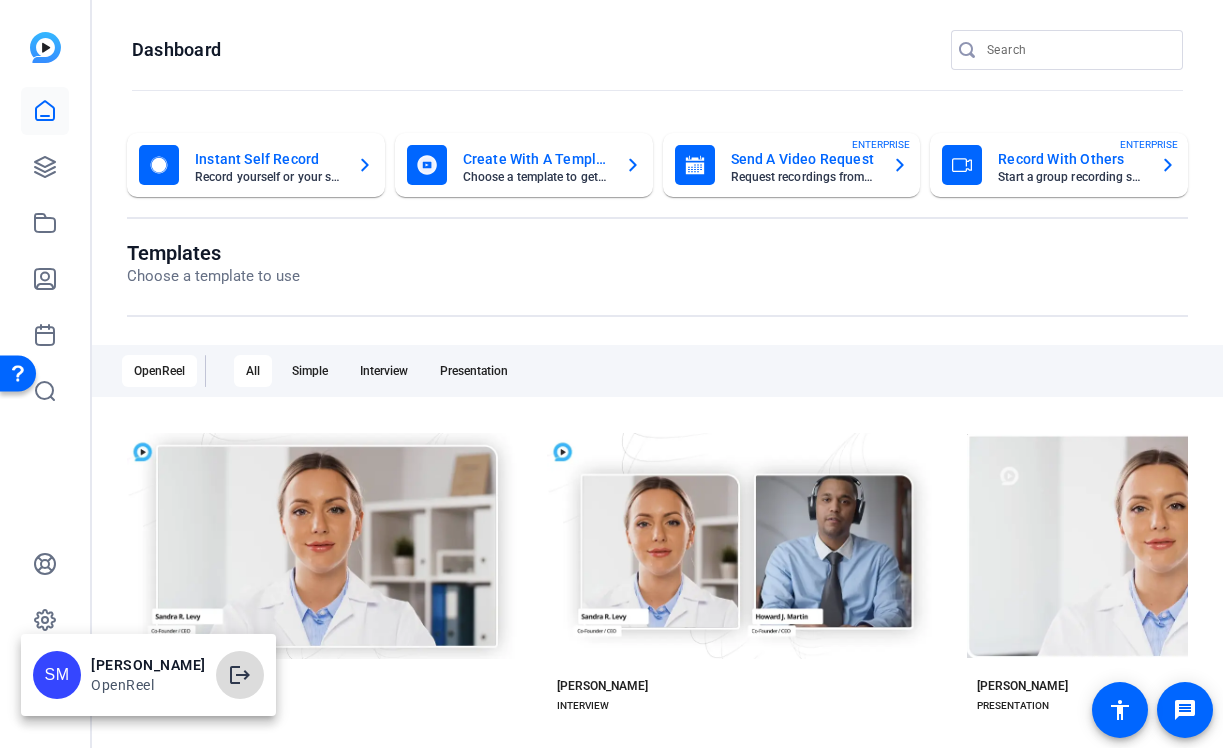 click on "logout" at bounding box center (240, 675) 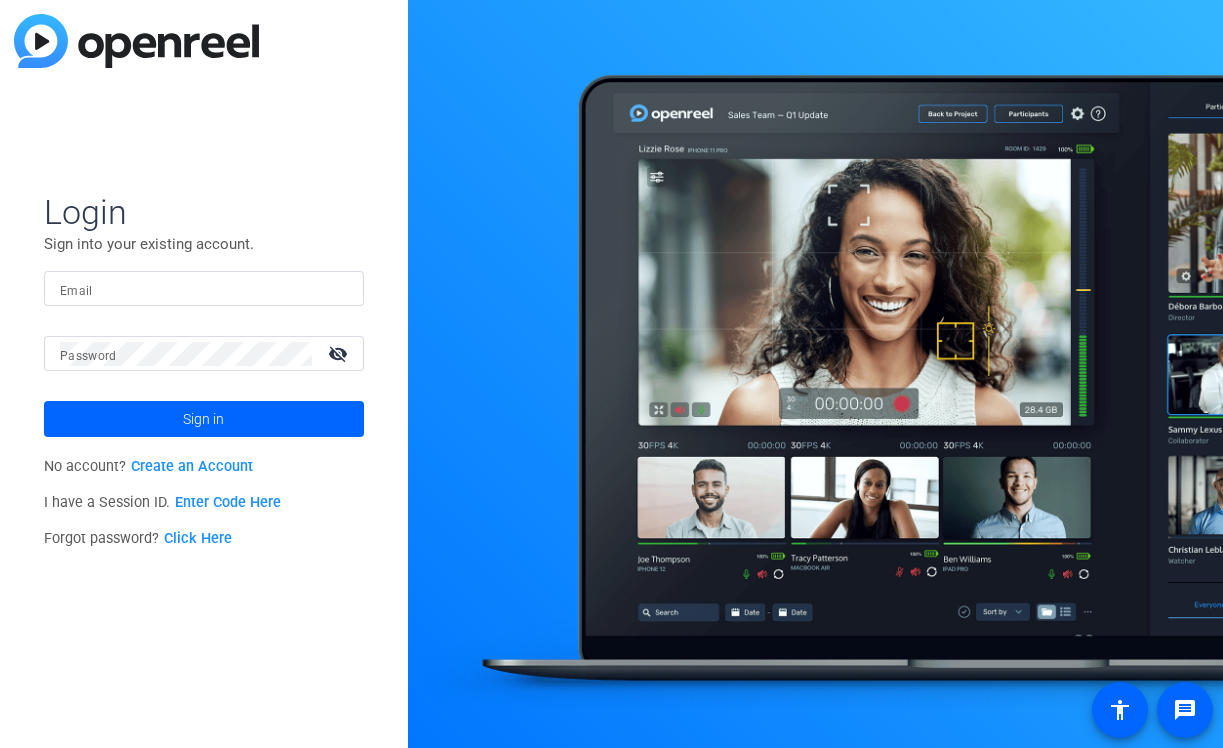scroll, scrollTop: 0, scrollLeft: 0, axis: both 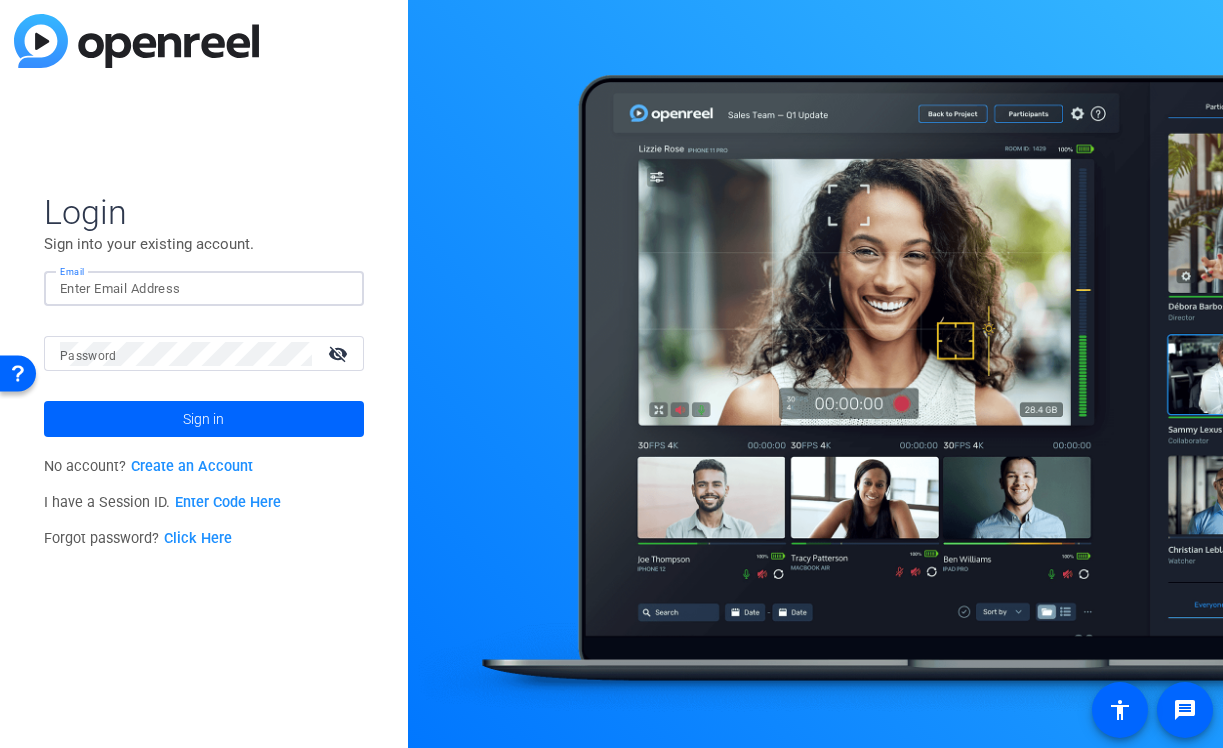 click 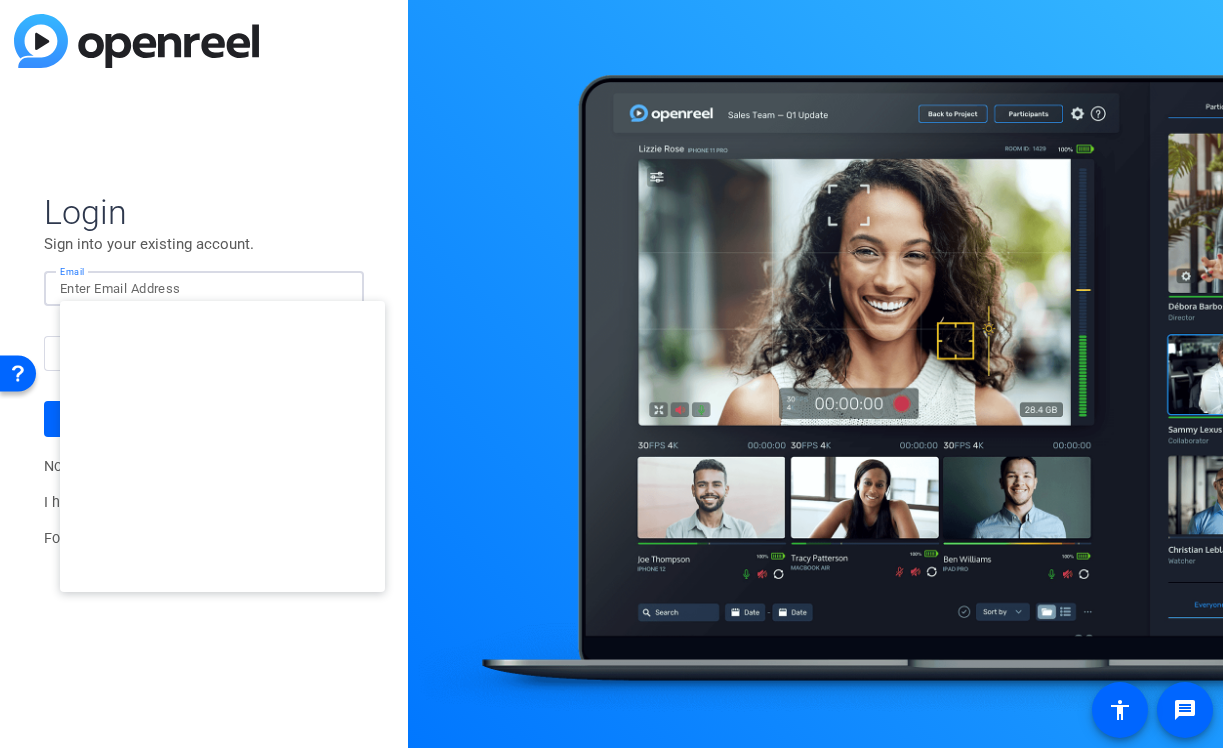 type on "[EMAIL_ADDRESS][DOMAIN_NAME]" 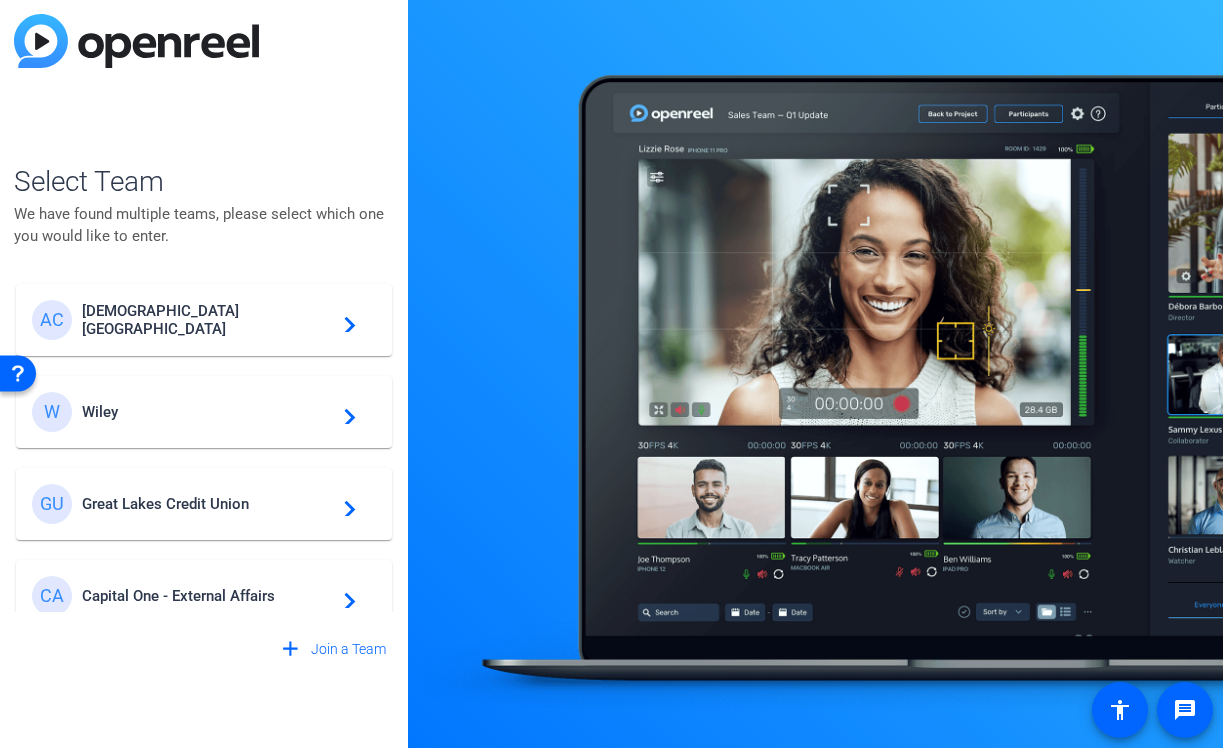 click on "W Wiley  navigate_next" 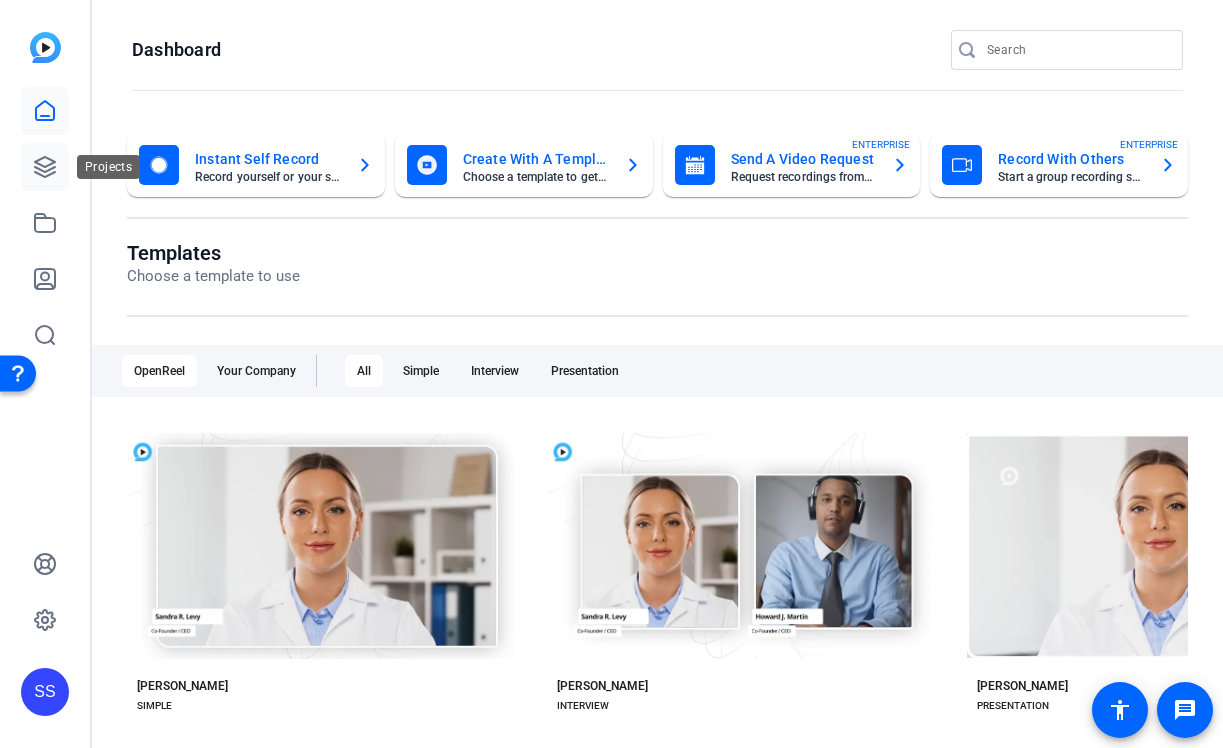 click 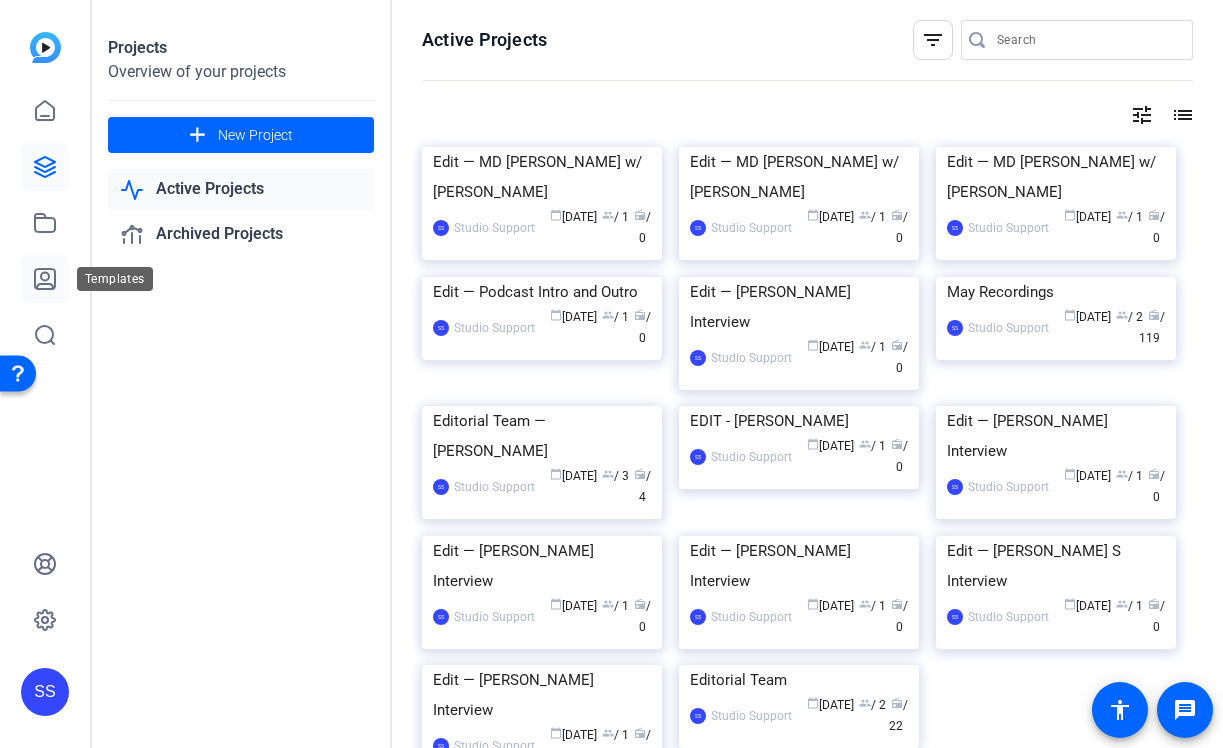 click 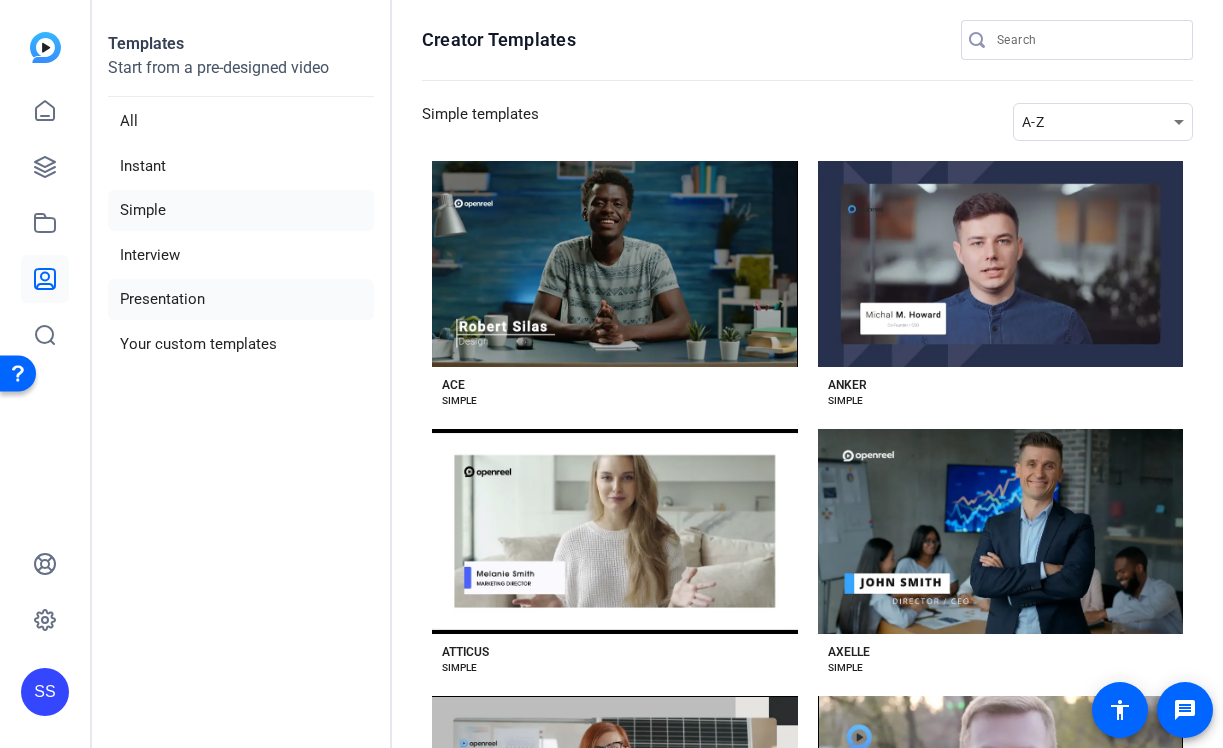 click on "Presentation" 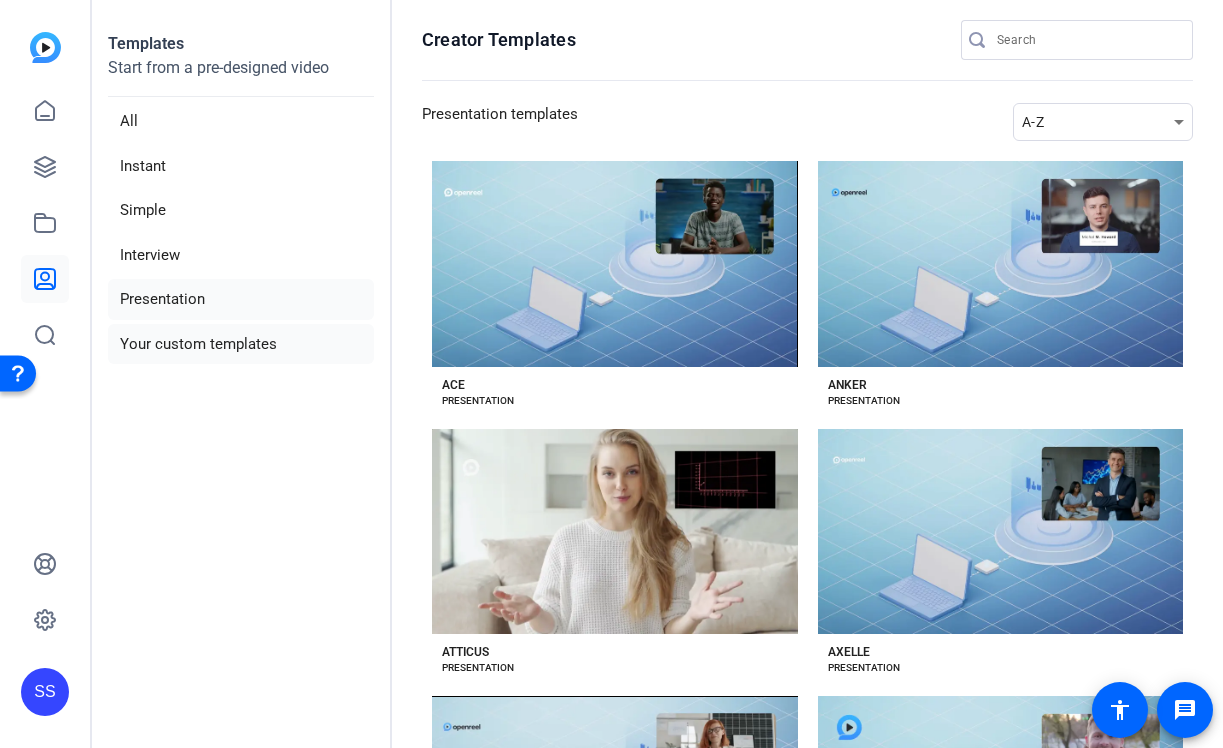 click on "Your custom templates" 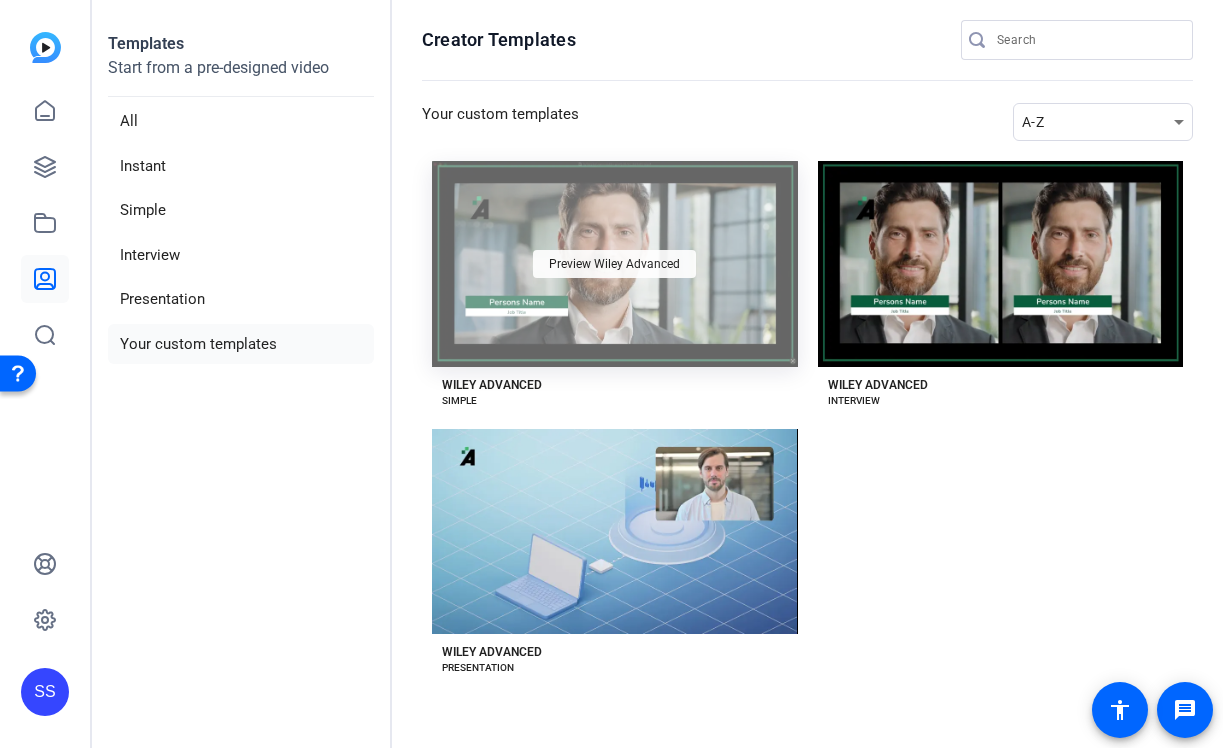 click on "Preview Wiley Advanced" 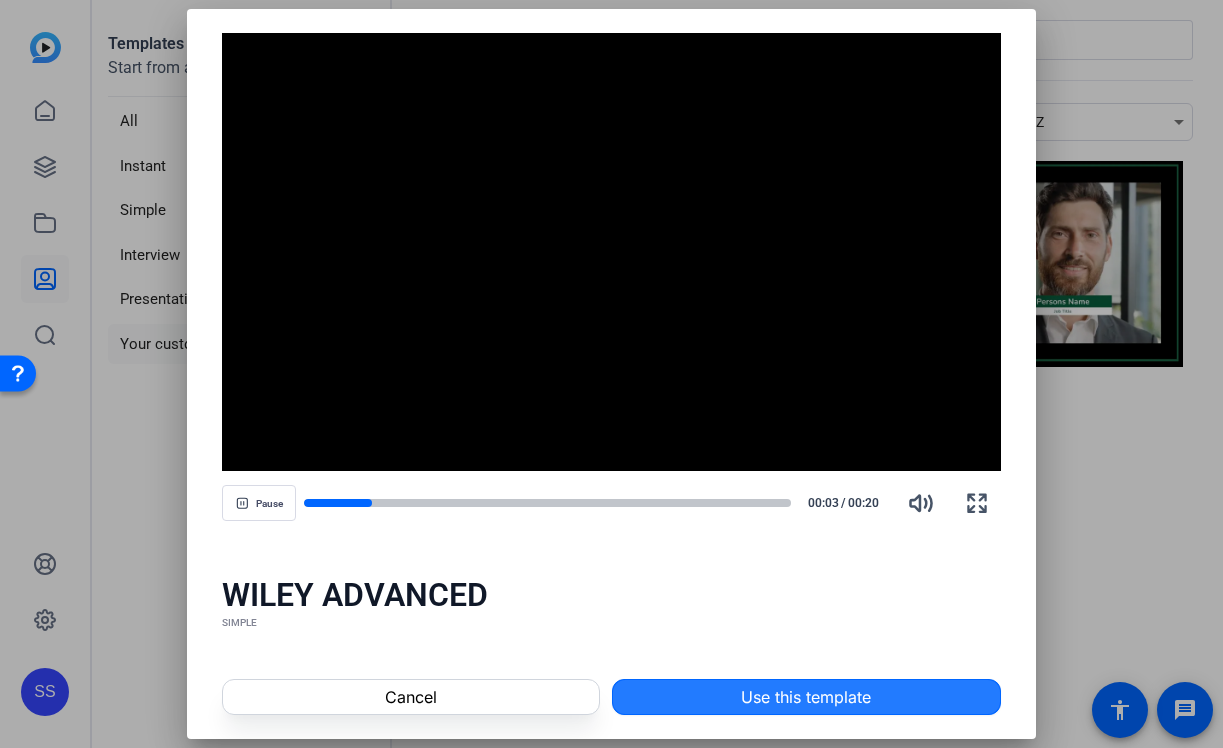 click on "Use this template" at bounding box center (806, 697) 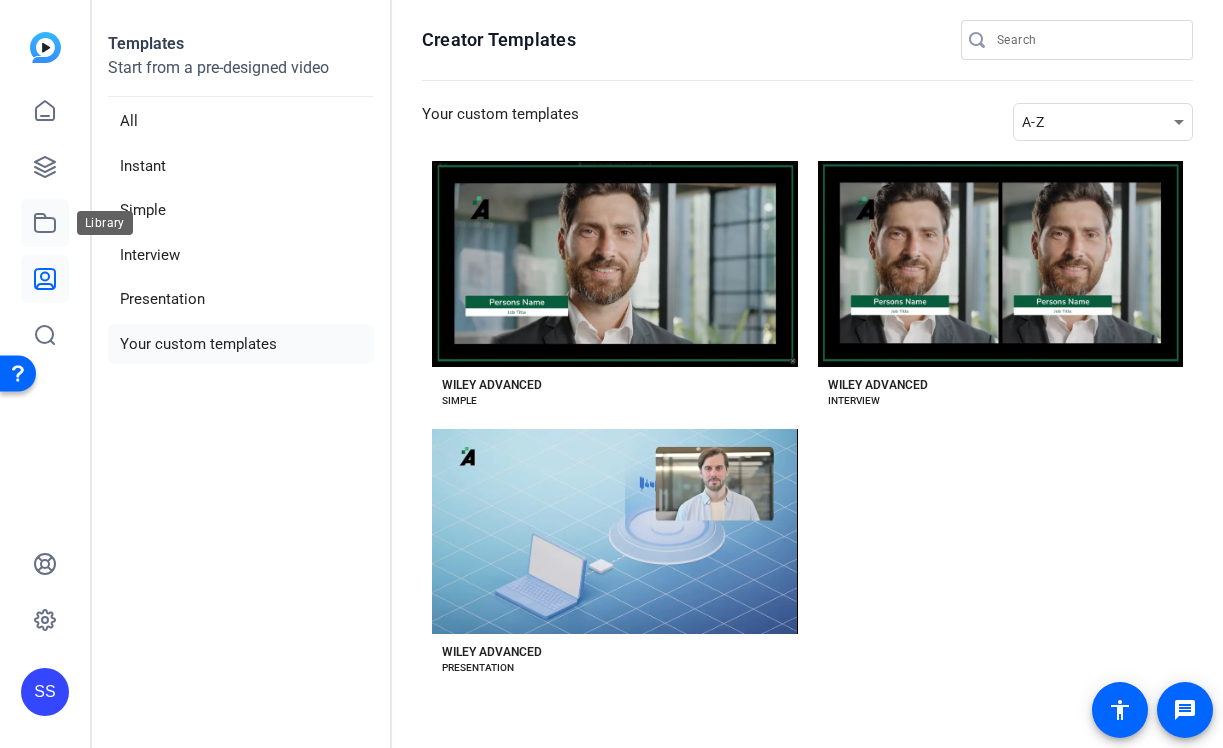 click 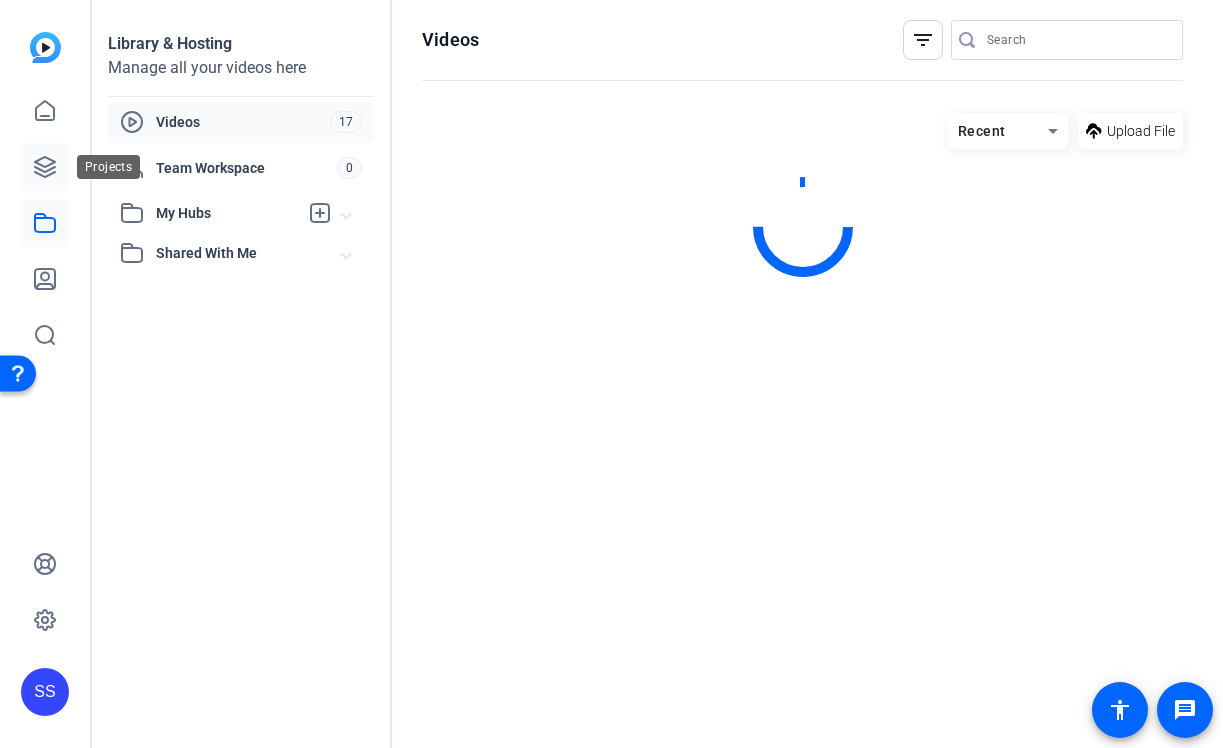 click 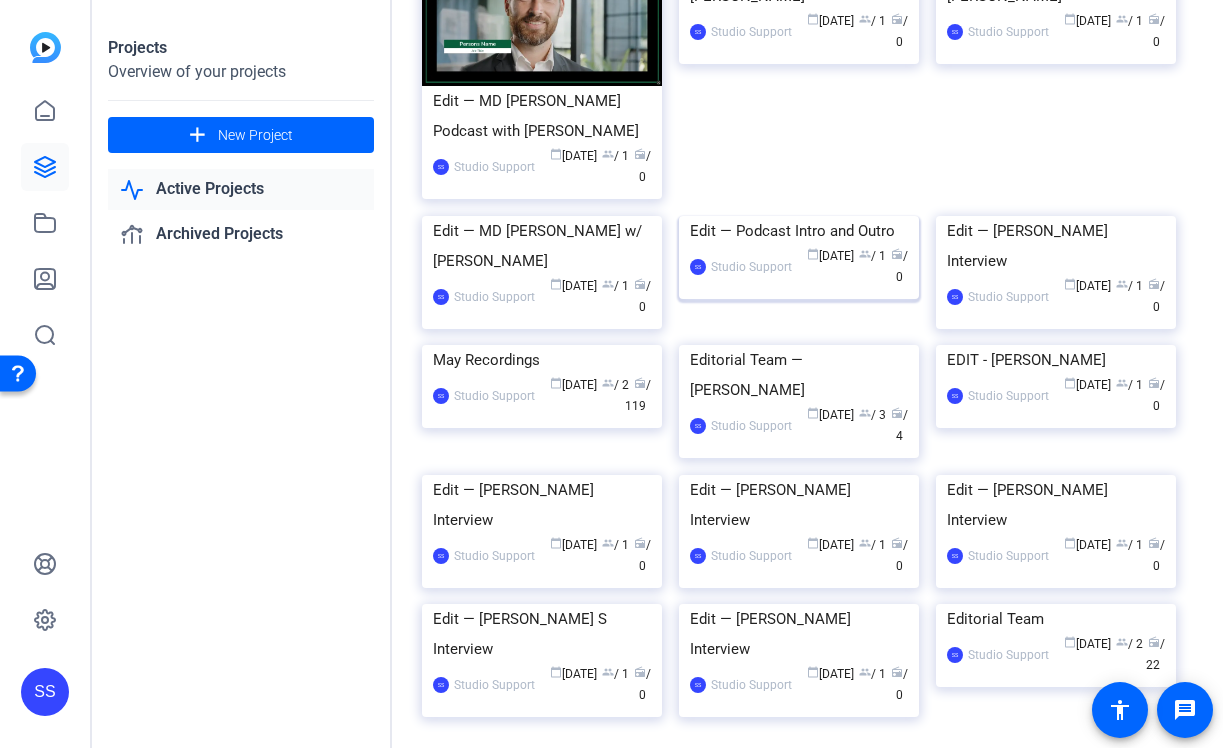 scroll, scrollTop: 209, scrollLeft: 0, axis: vertical 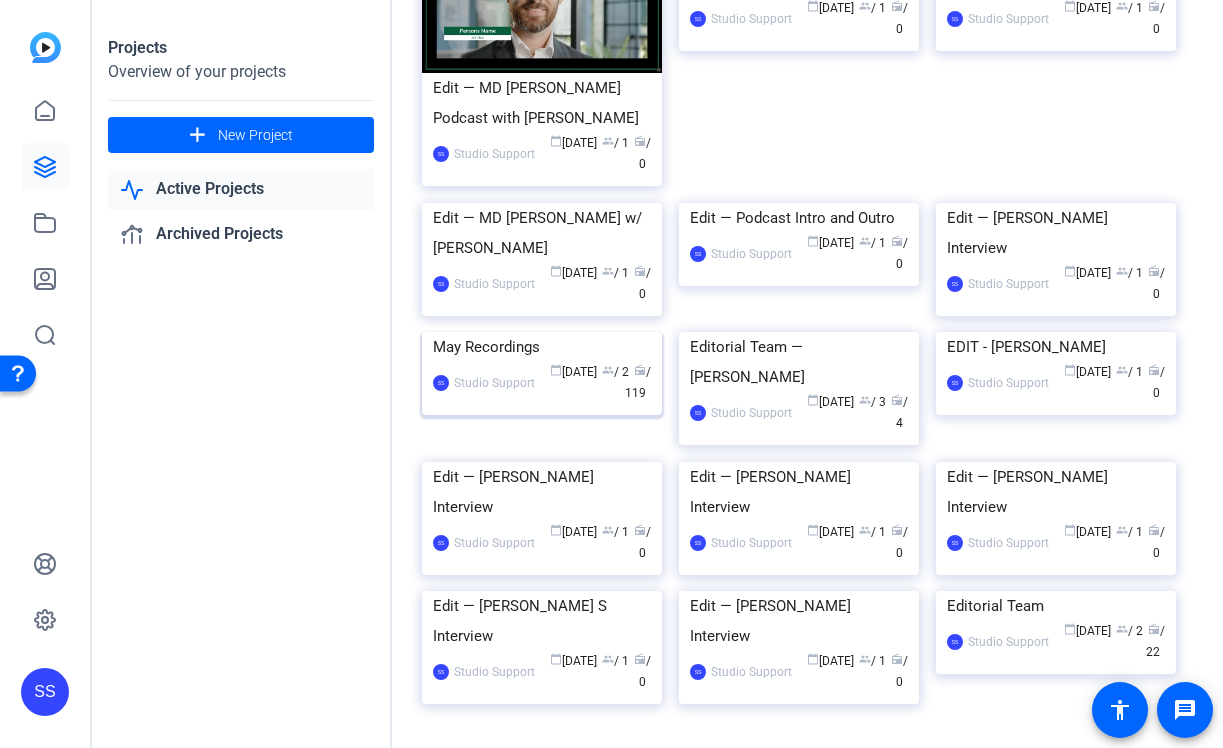 click 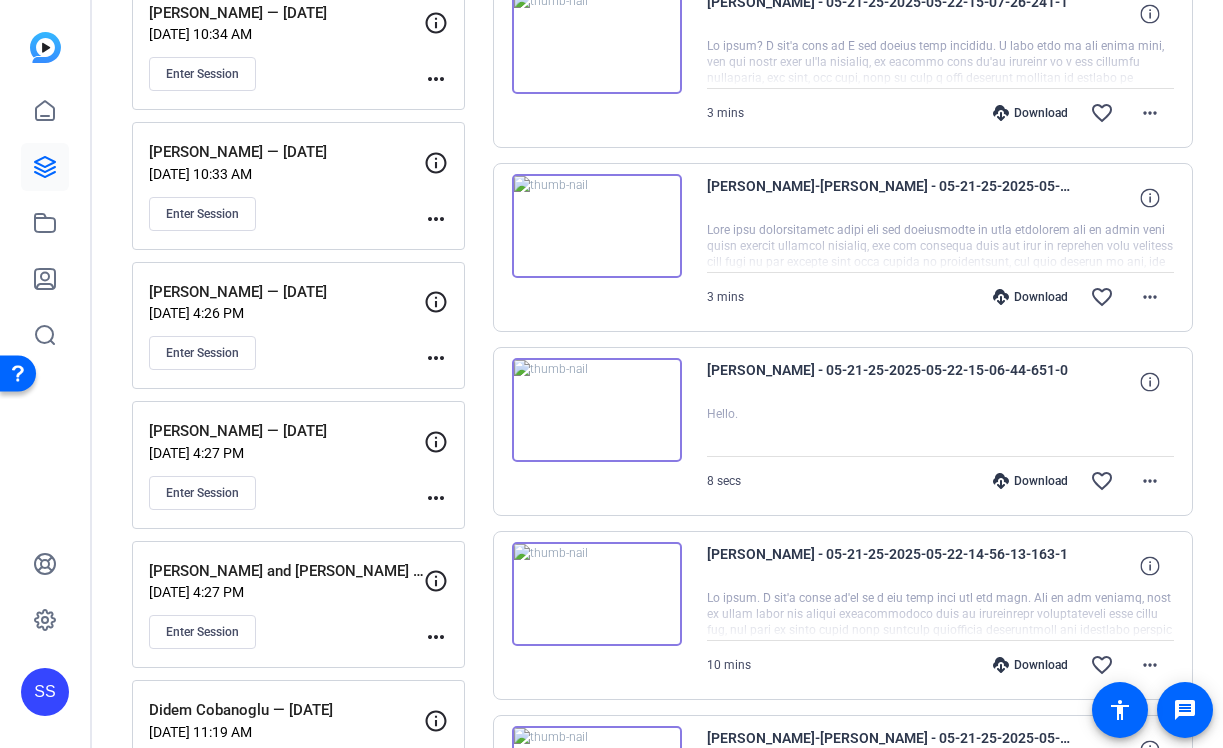 scroll, scrollTop: 466, scrollLeft: 0, axis: vertical 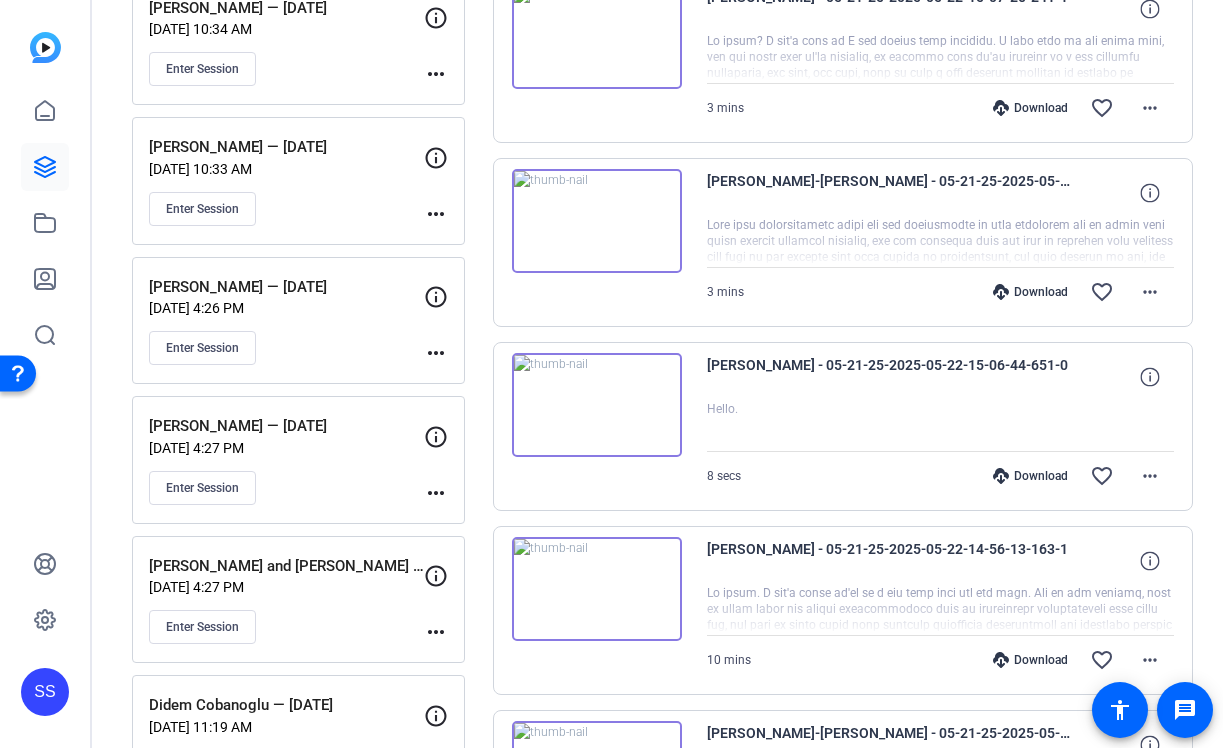 click on "Enter Session" 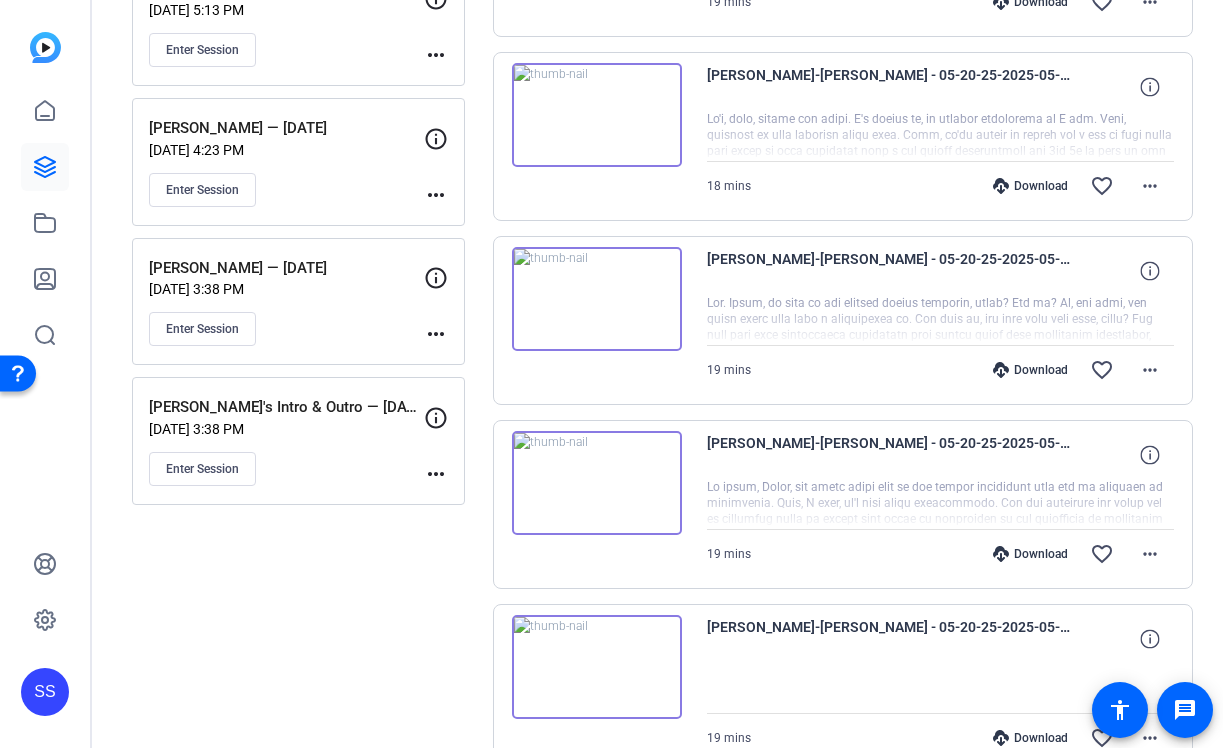 scroll, scrollTop: 1472, scrollLeft: 0, axis: vertical 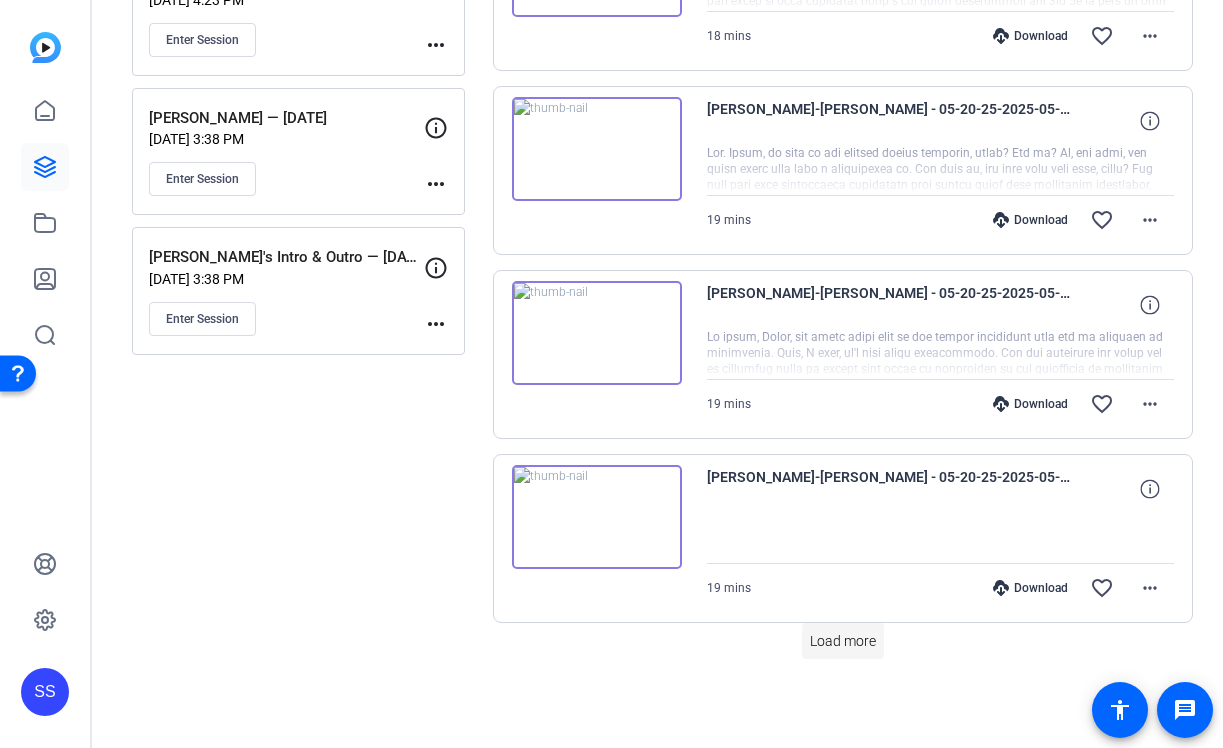 click on "Load more" at bounding box center [843, 641] 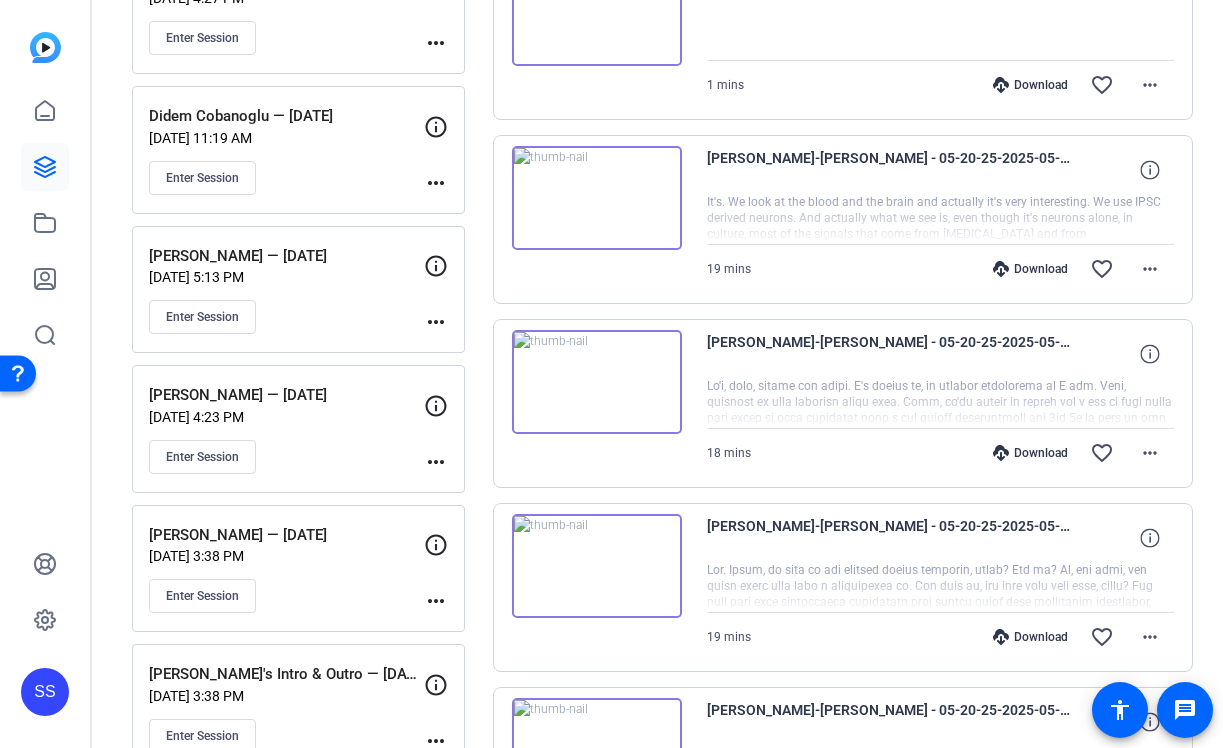 scroll, scrollTop: 1051, scrollLeft: 0, axis: vertical 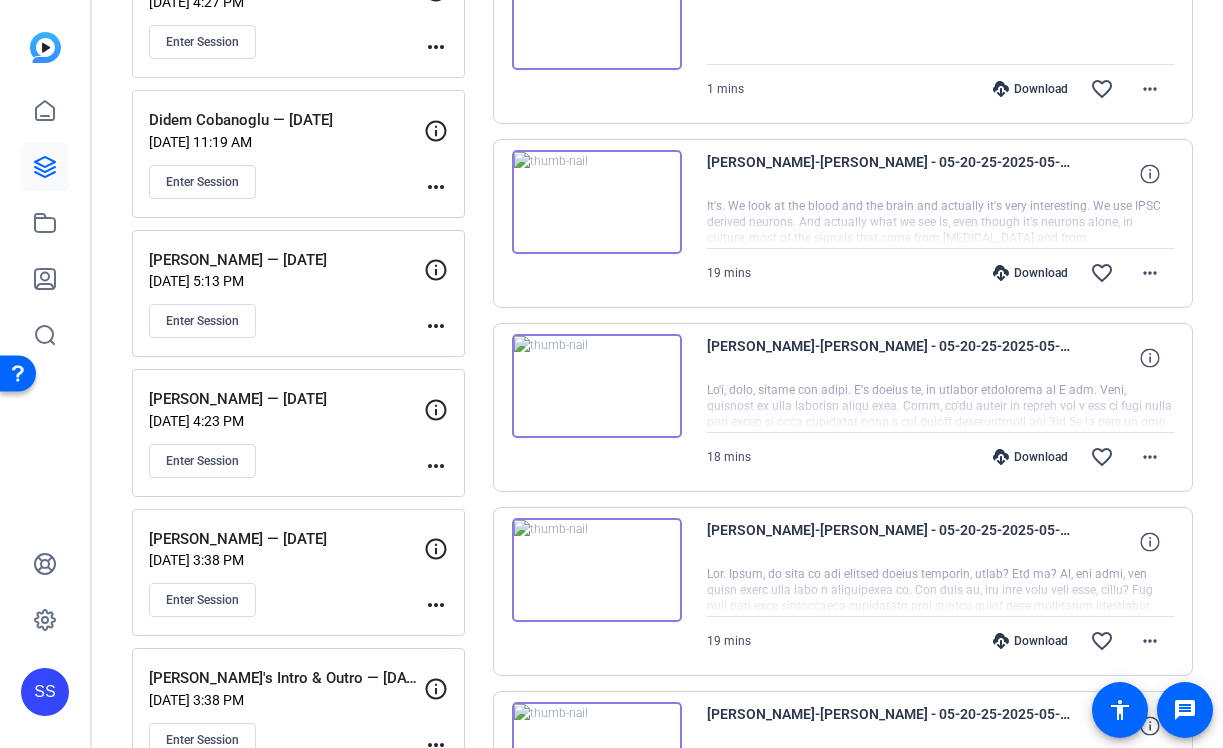 click at bounding box center (597, 570) 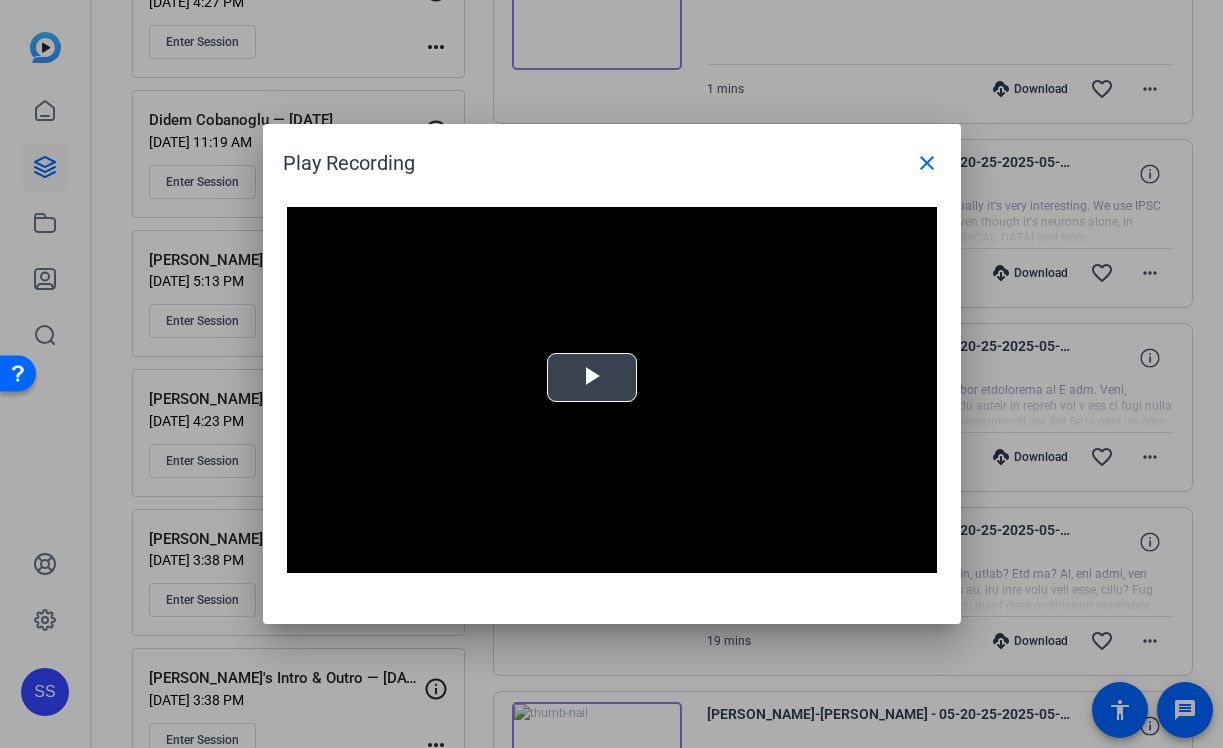 click at bounding box center (612, 390) 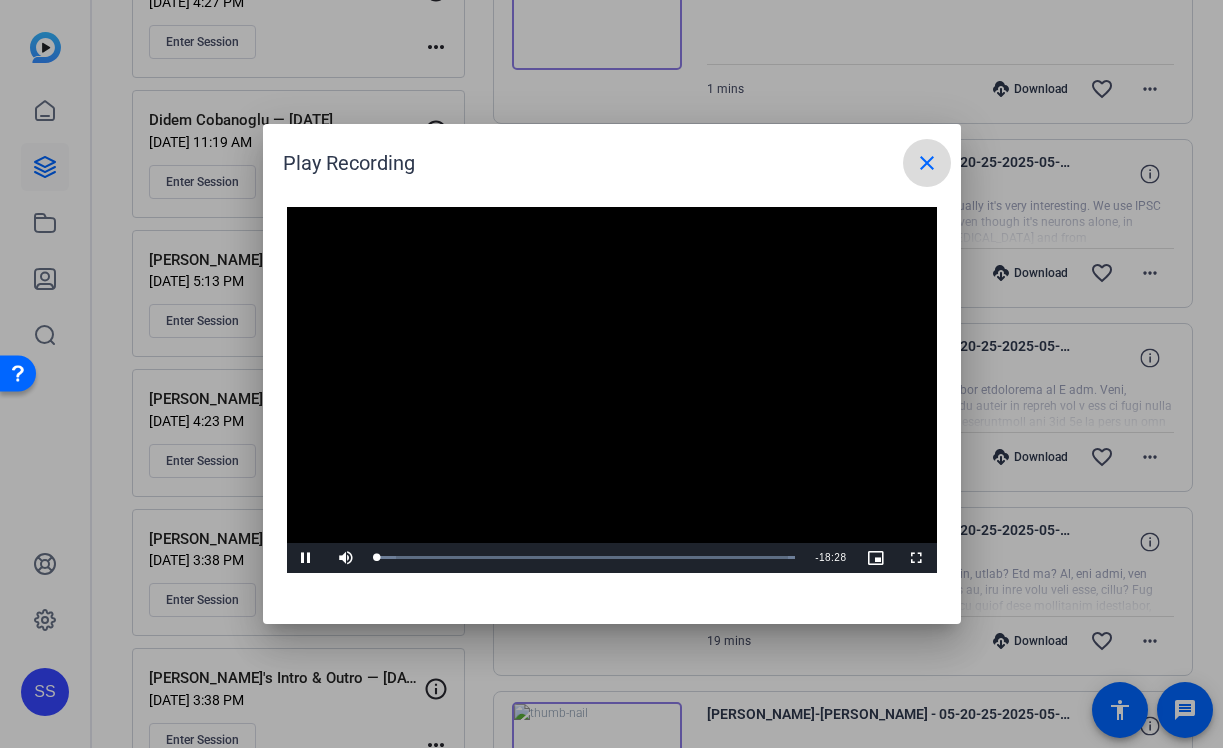 click on "close" at bounding box center (927, 163) 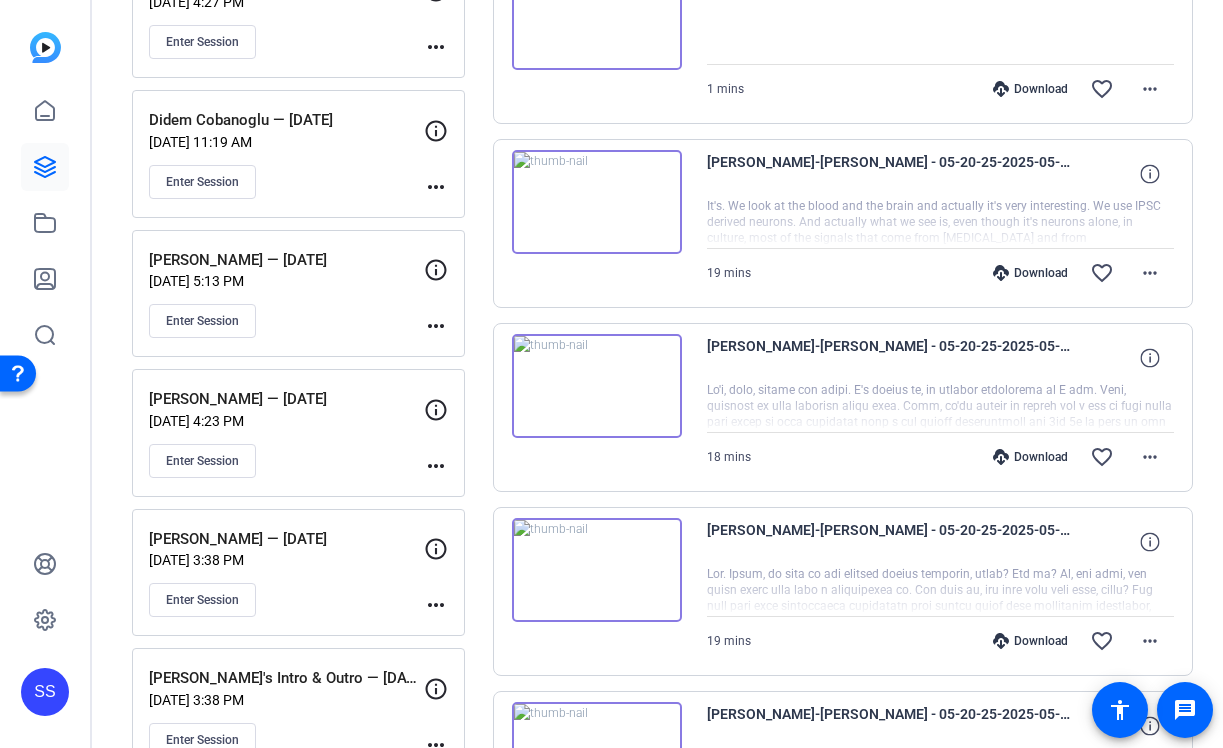 click at bounding box center (597, 386) 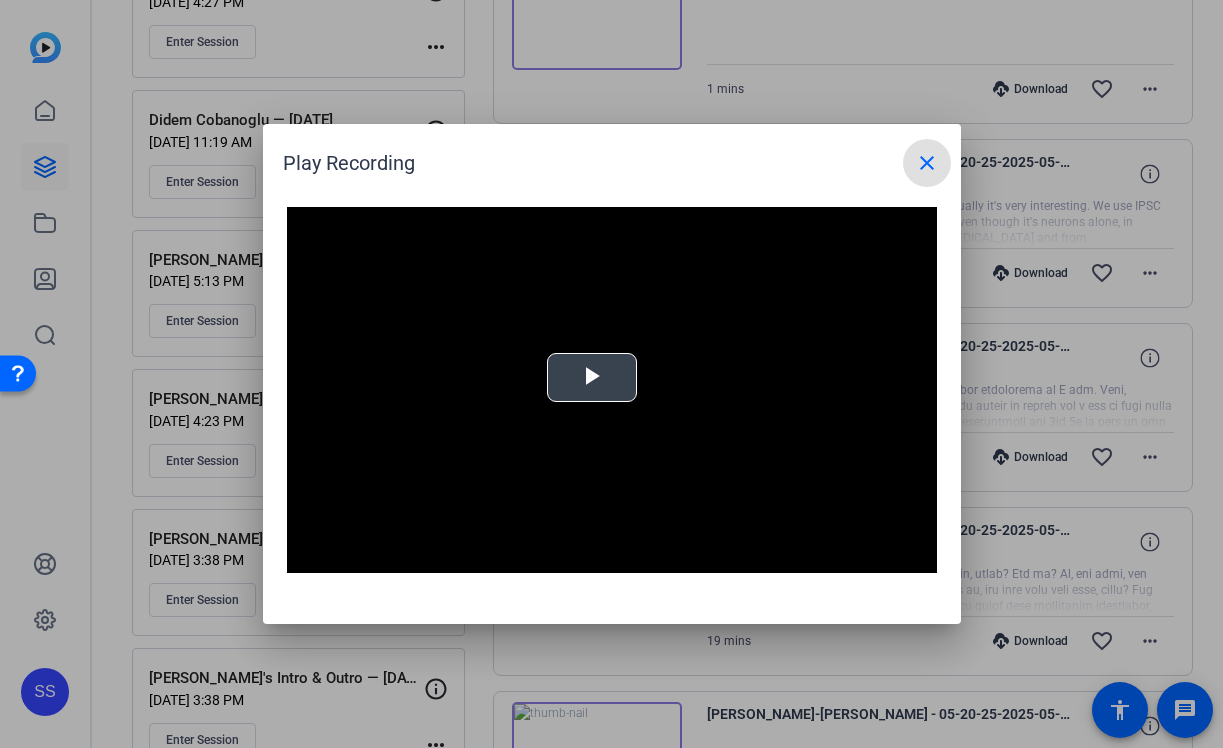 click at bounding box center (592, 378) 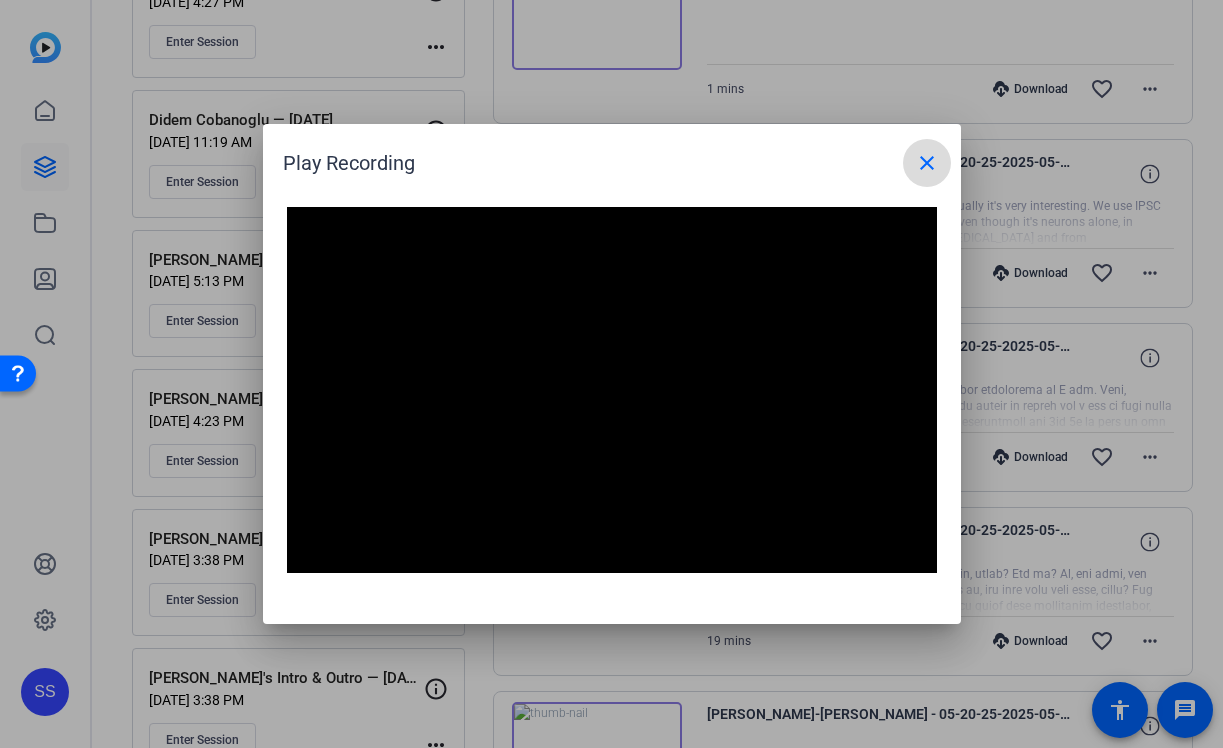 click on "close" at bounding box center (927, 163) 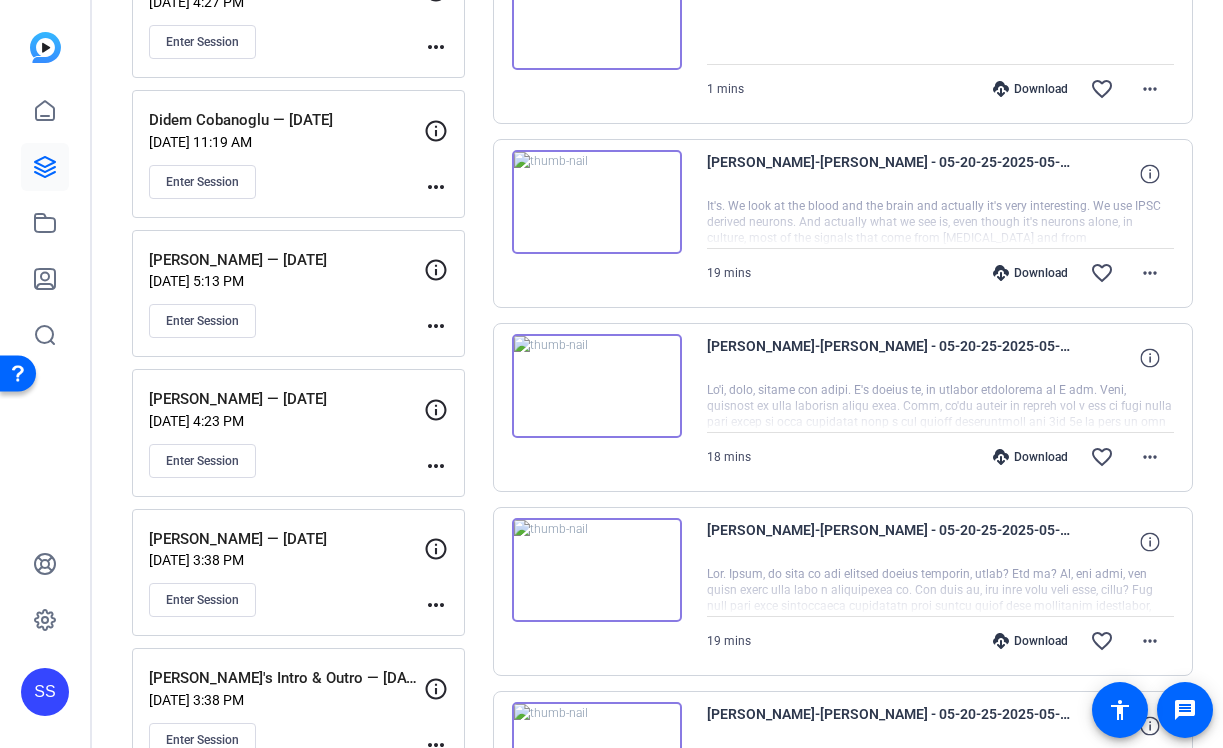 click at bounding box center [597, 202] 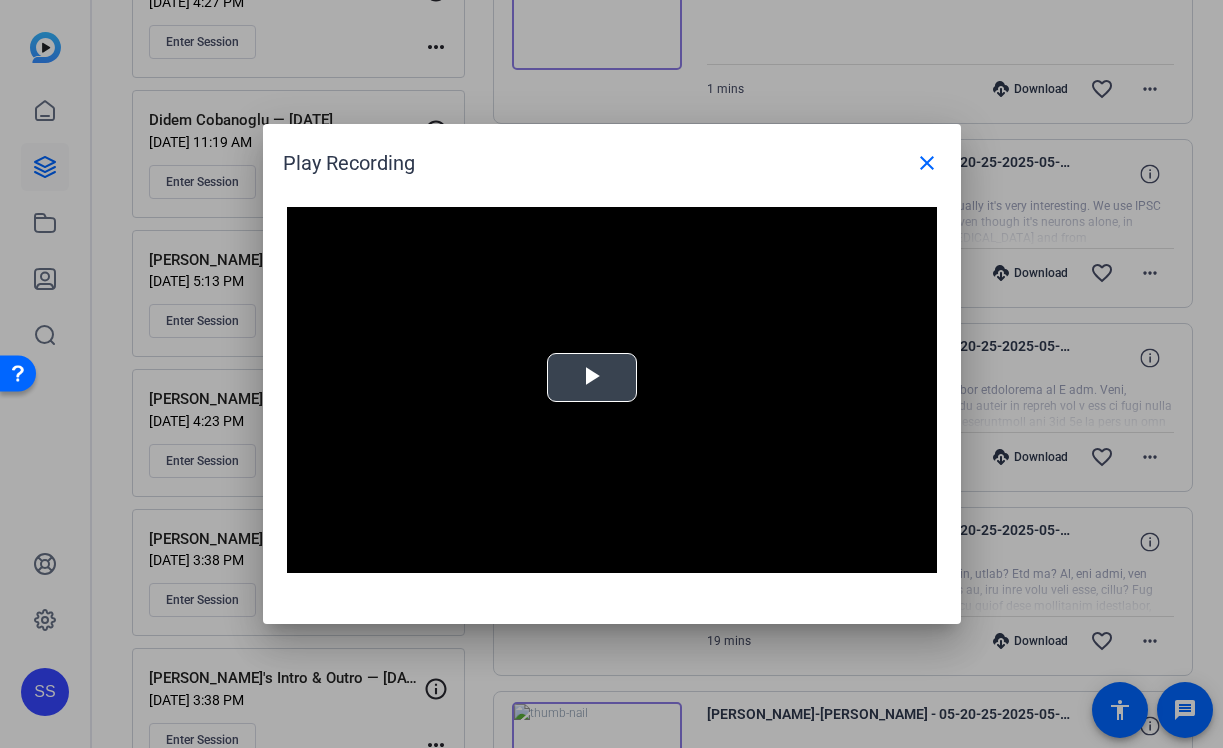 click at bounding box center [592, 378] 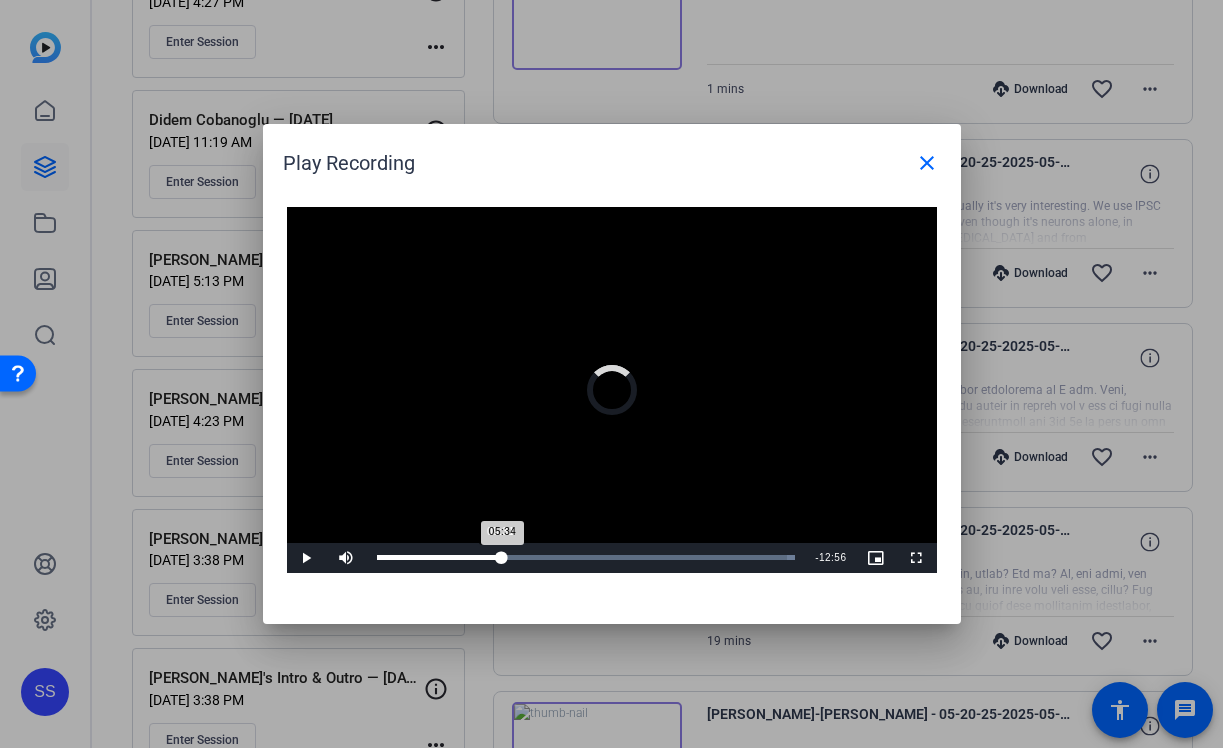 click on "Loaded :  100.00% 05:31 05:34" at bounding box center (586, 558) 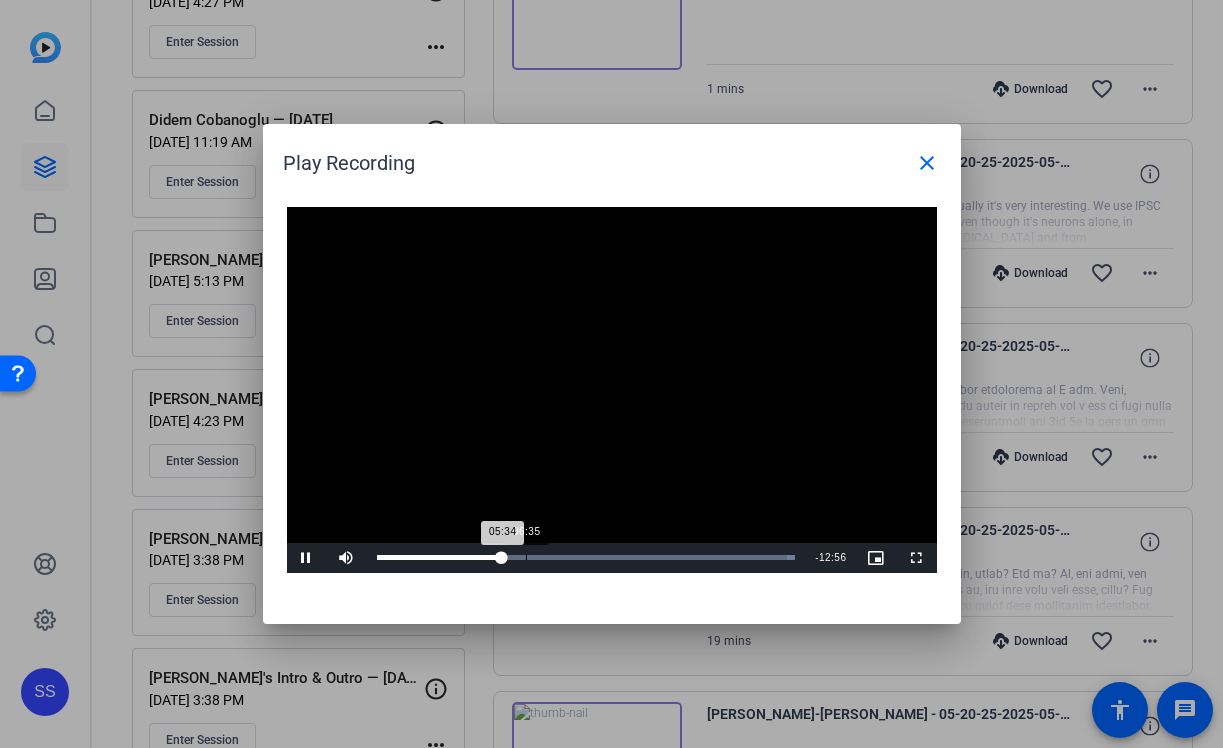 click on "06:35" at bounding box center [526, 557] 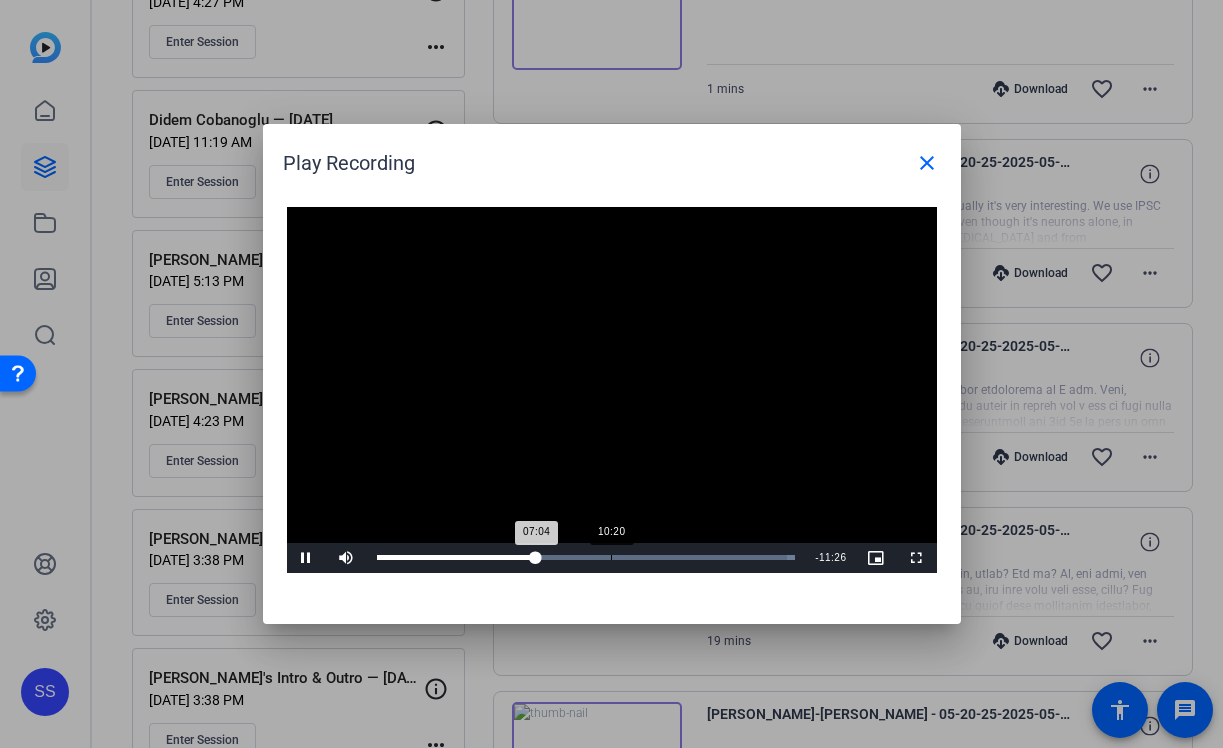 click on "Loaded :  100.00% 10:20 07:04" at bounding box center (586, 558) 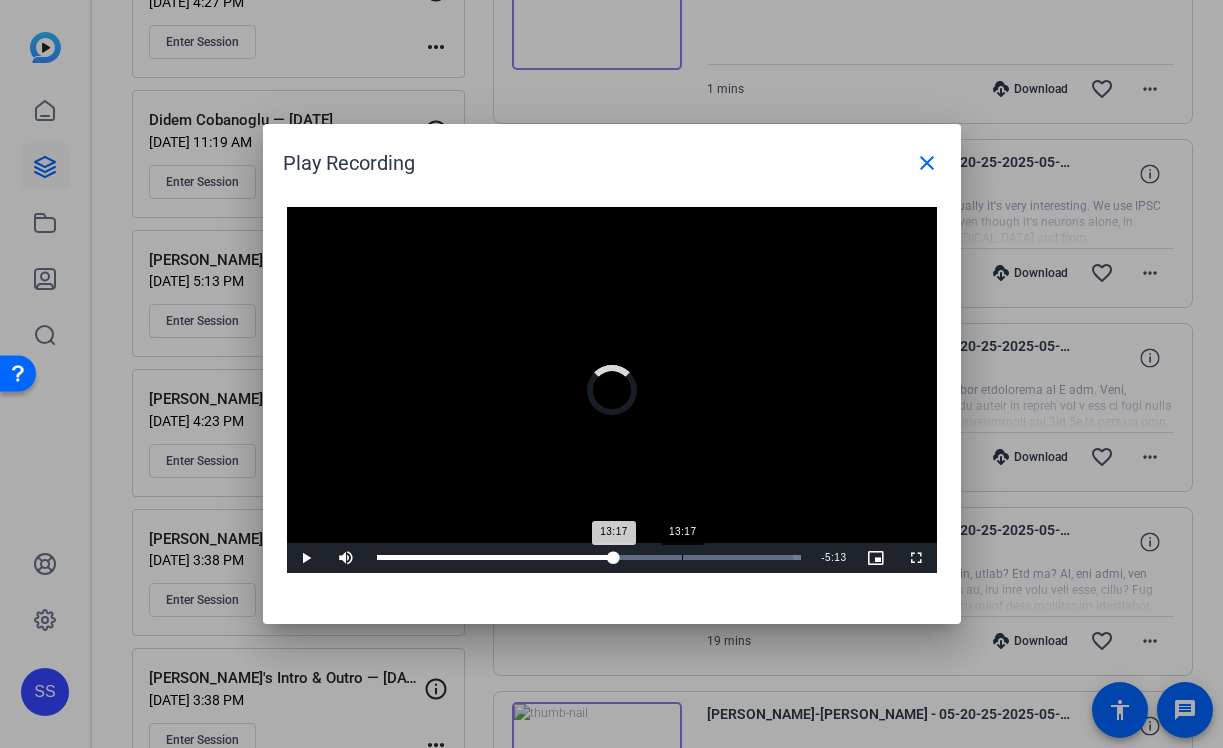 click on "Loaded :  100.00% 13:17 13:17" at bounding box center (589, 558) 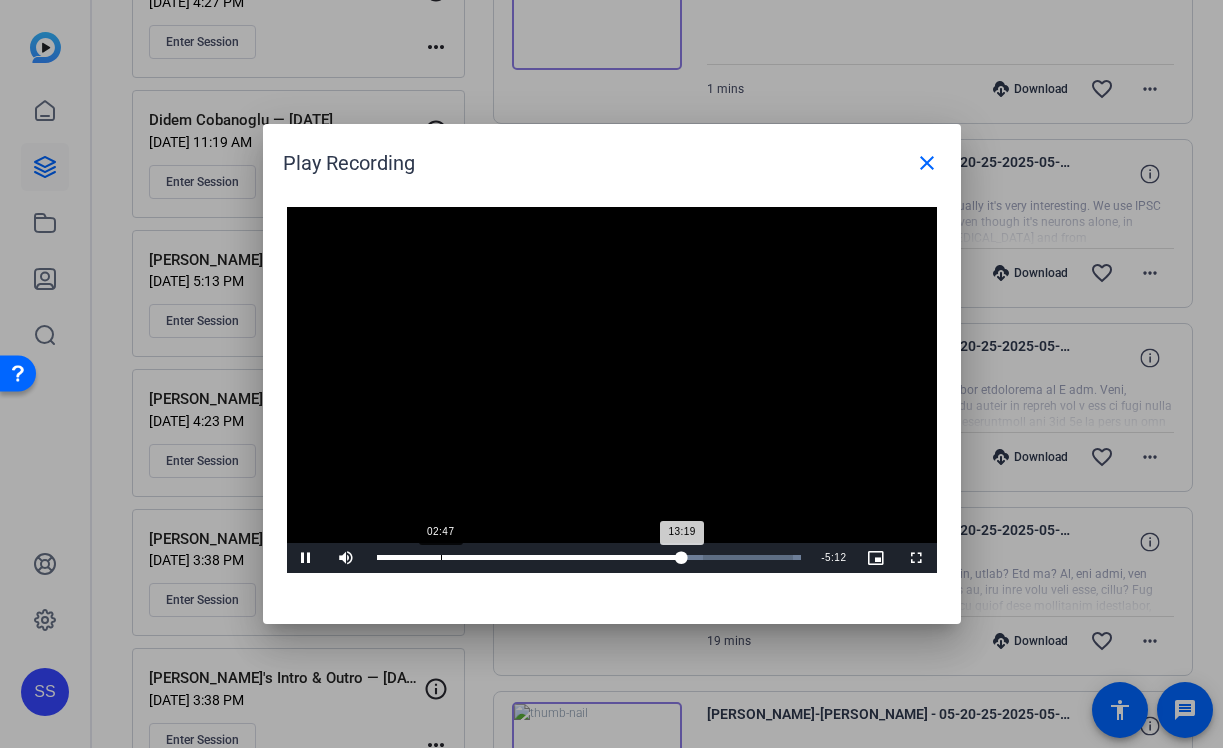 click on "02:47" at bounding box center [441, 557] 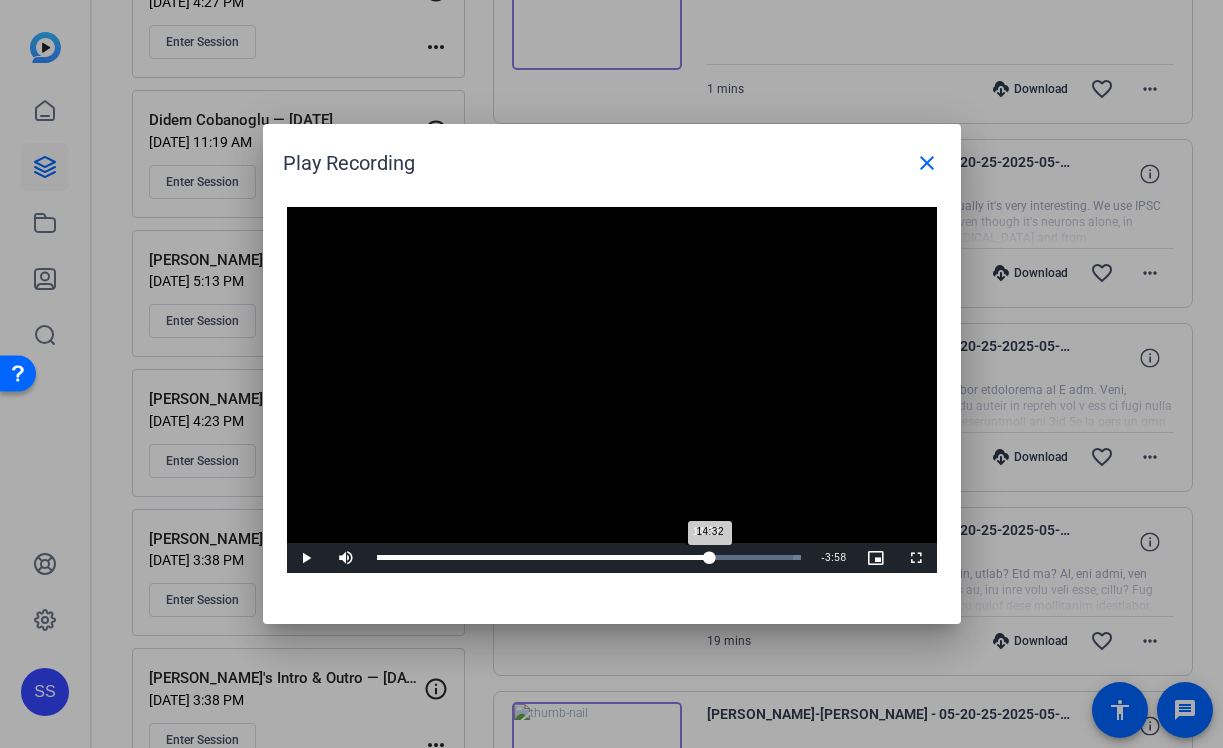 click on "Loaded :  100.00% 14:32 14:32" at bounding box center (589, 558) 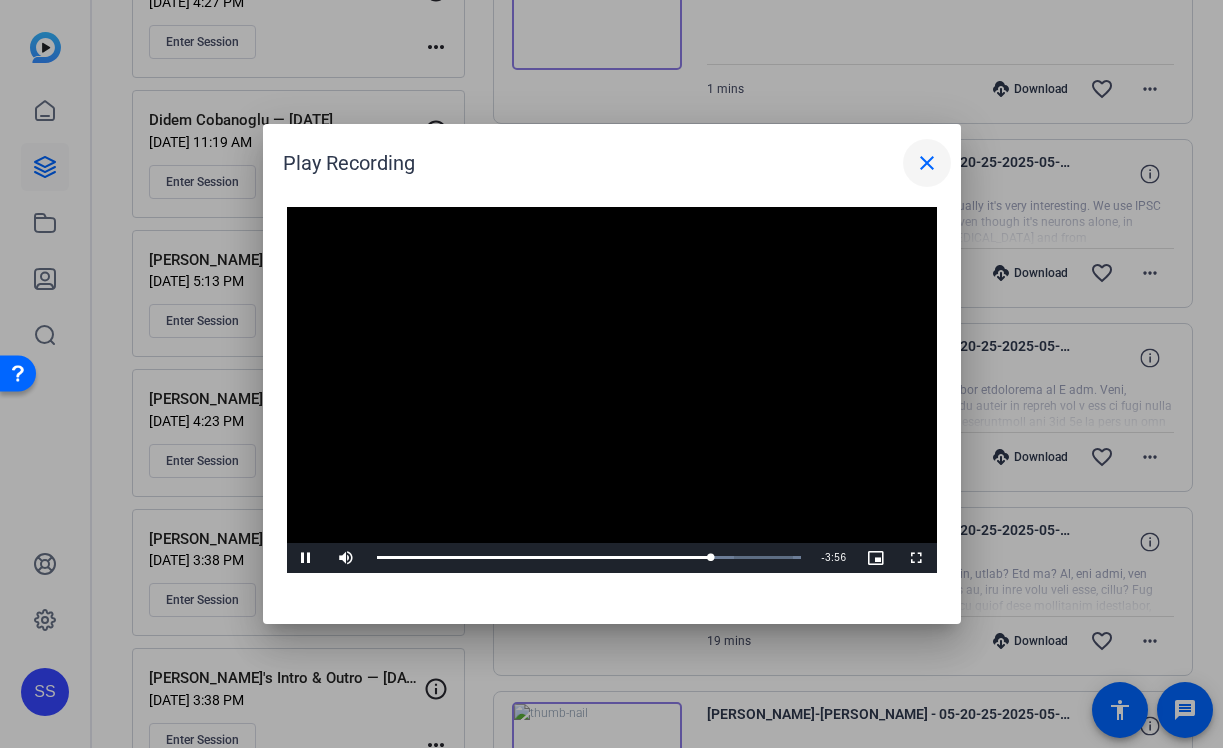 click on "close" at bounding box center (927, 163) 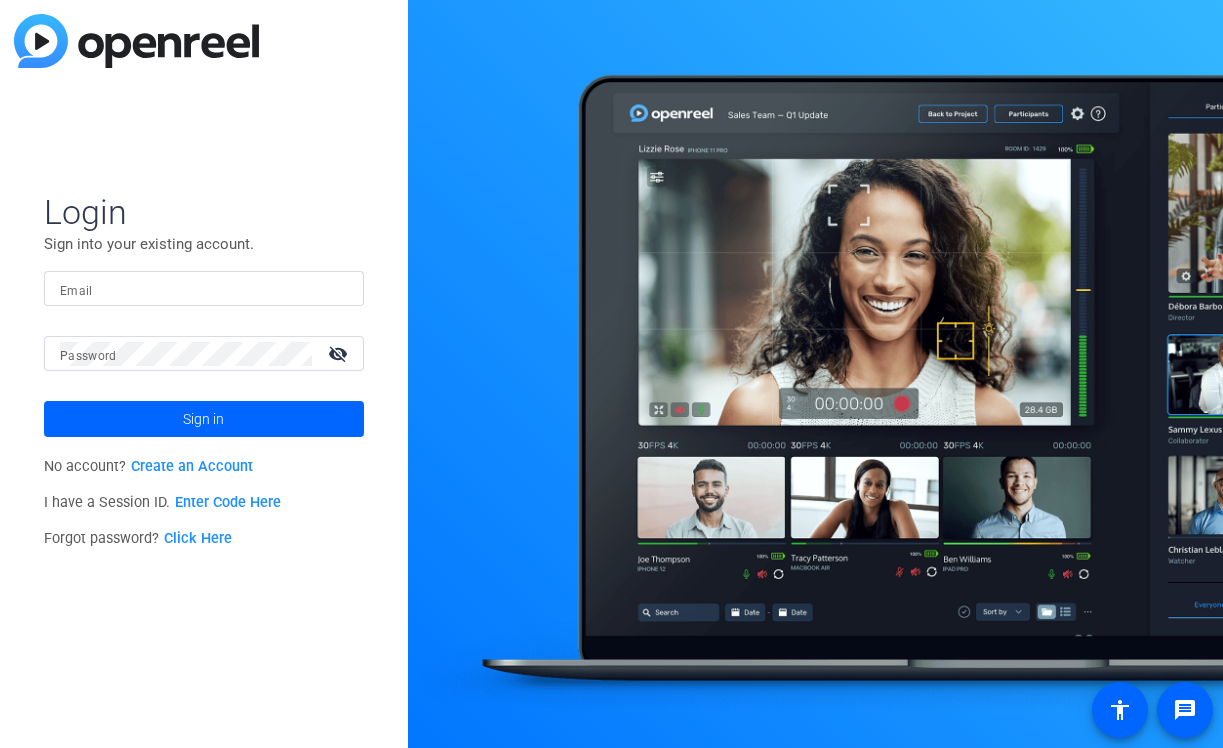 scroll, scrollTop: 0, scrollLeft: 0, axis: both 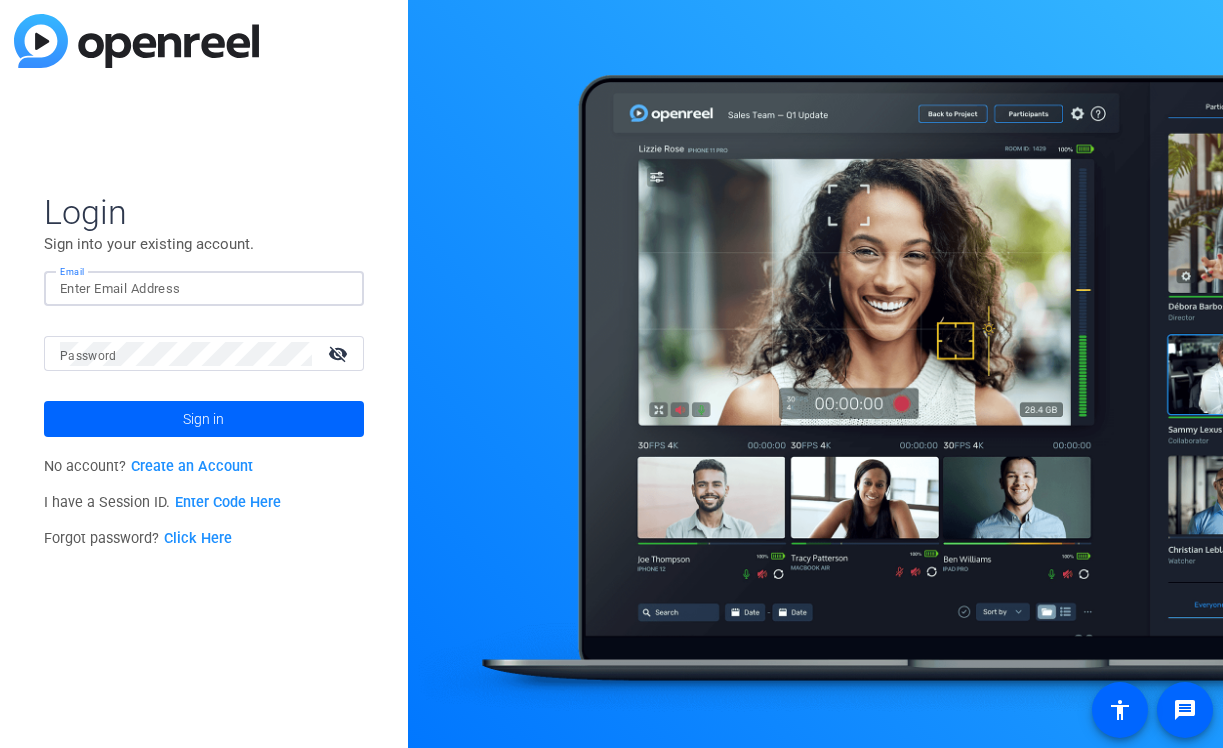 click on "Email" at bounding box center [204, 289] 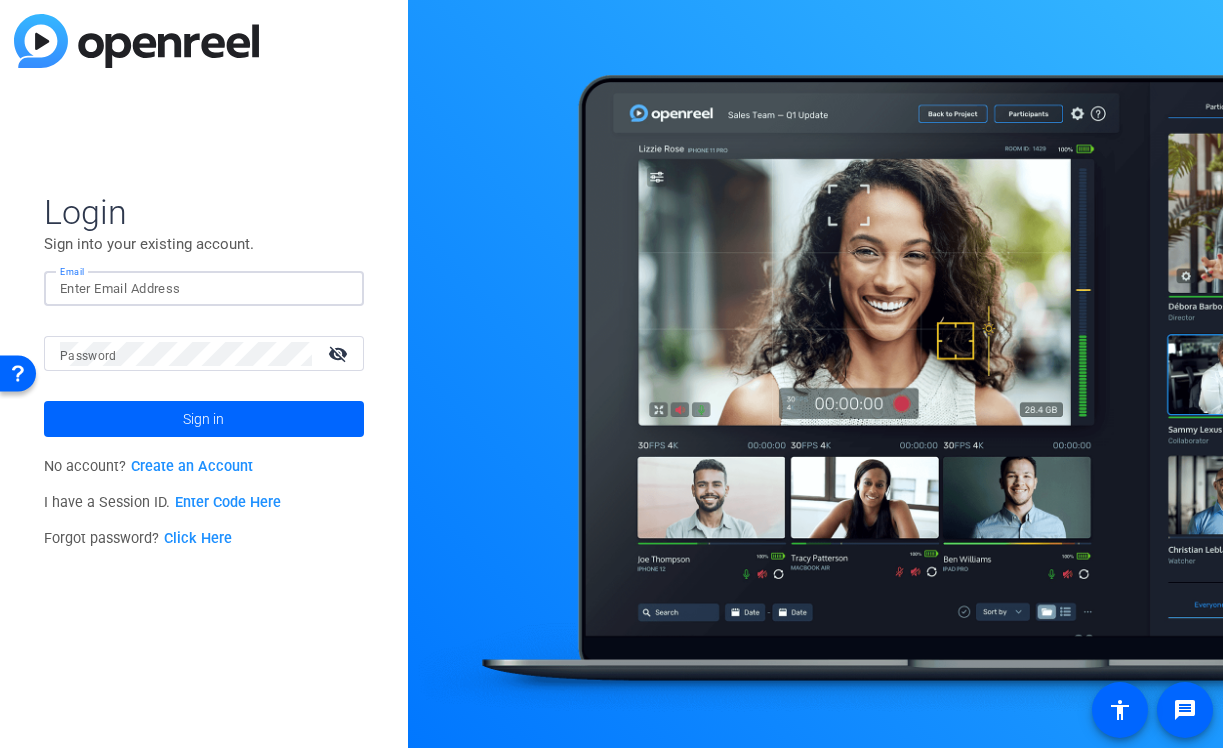 type on "[EMAIL_ADDRESS][DOMAIN_NAME]" 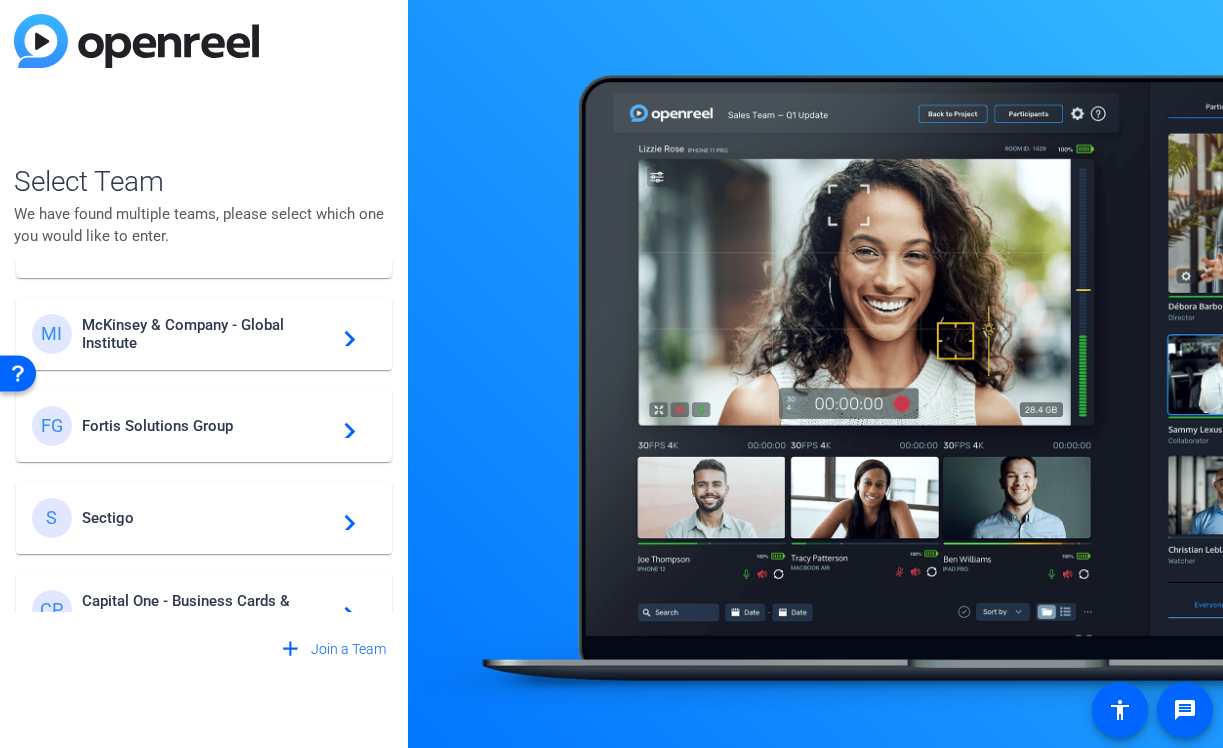 scroll, scrollTop: 169, scrollLeft: 0, axis: vertical 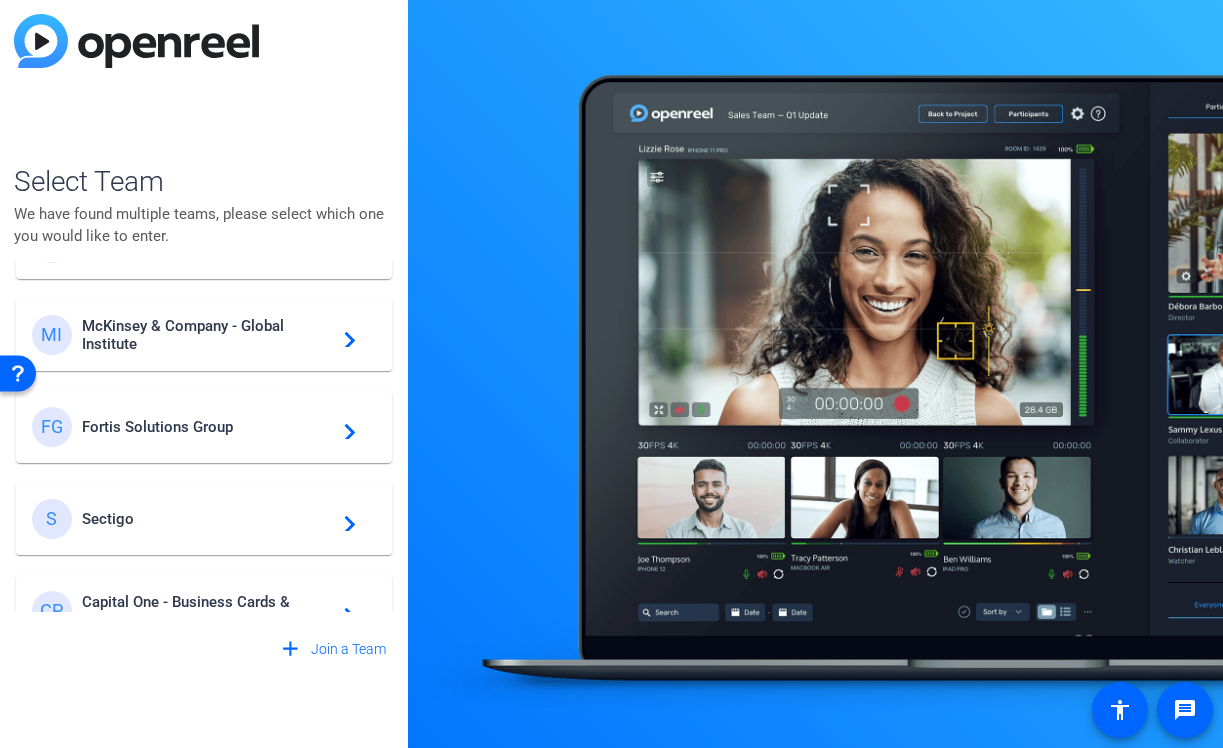 click on "McKinsey & Company - Global Institute" 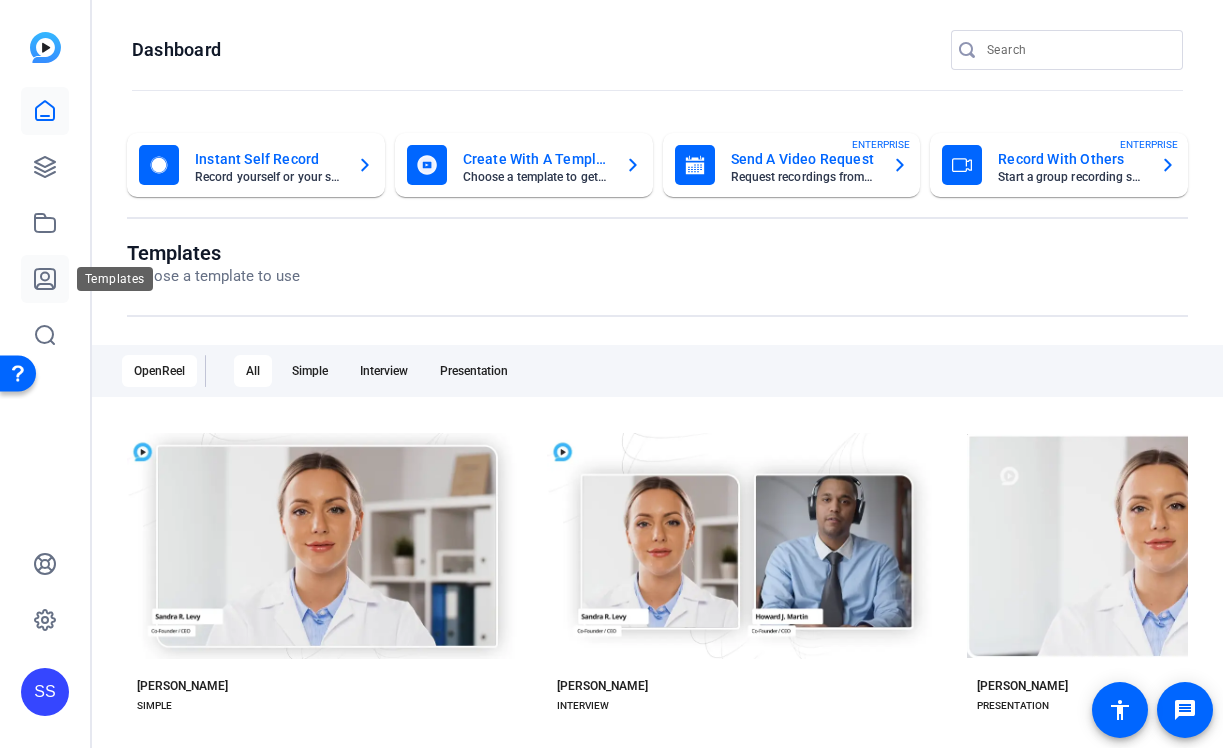 click 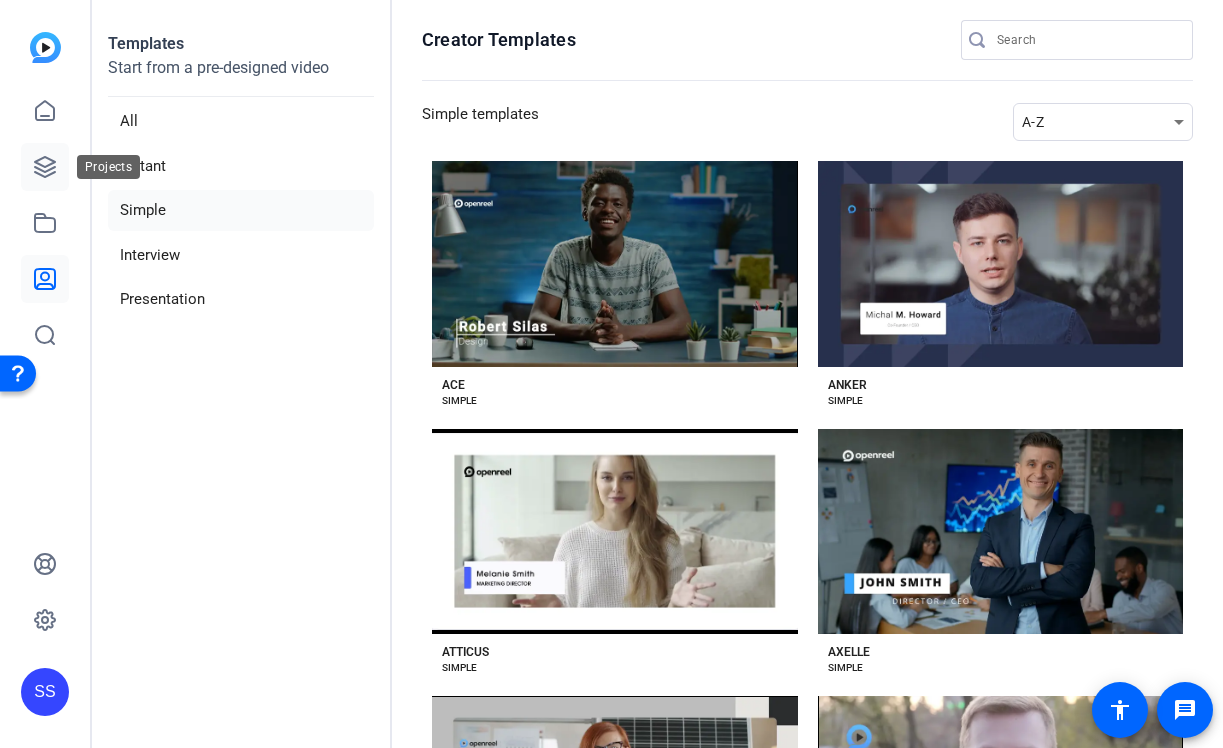 click 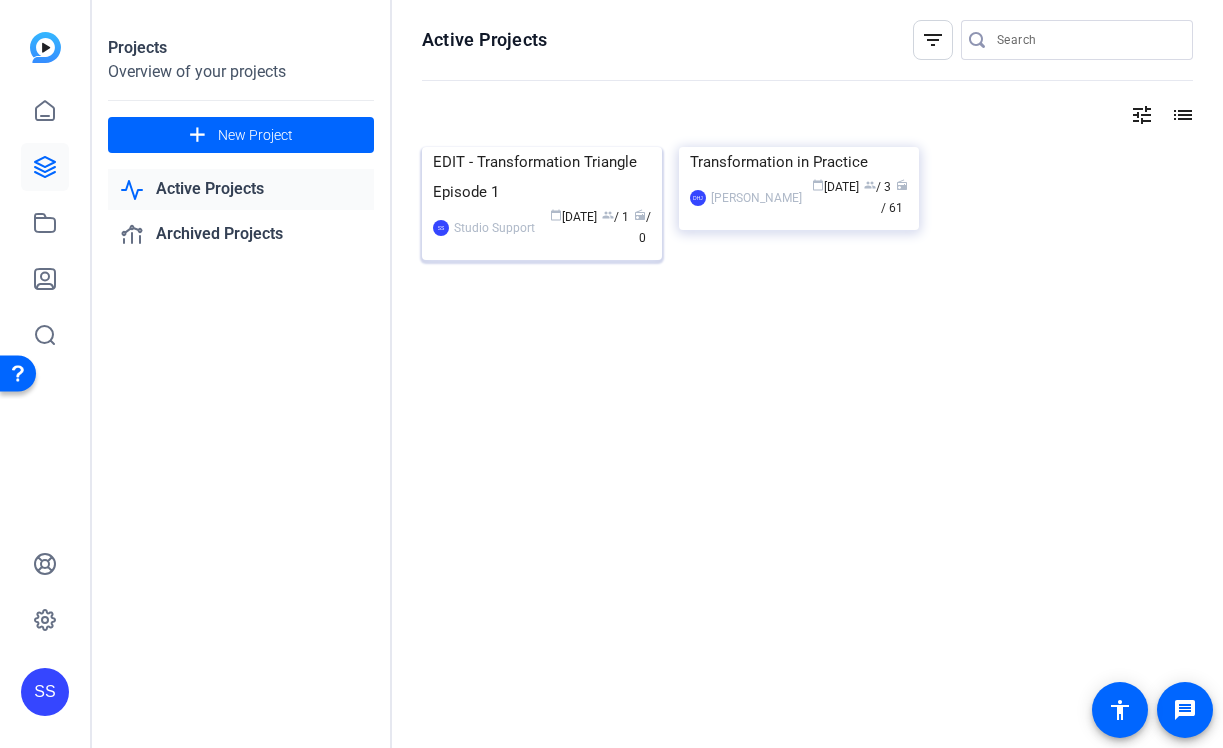 click on "EDIT - Transformation Triangle Episode 1" 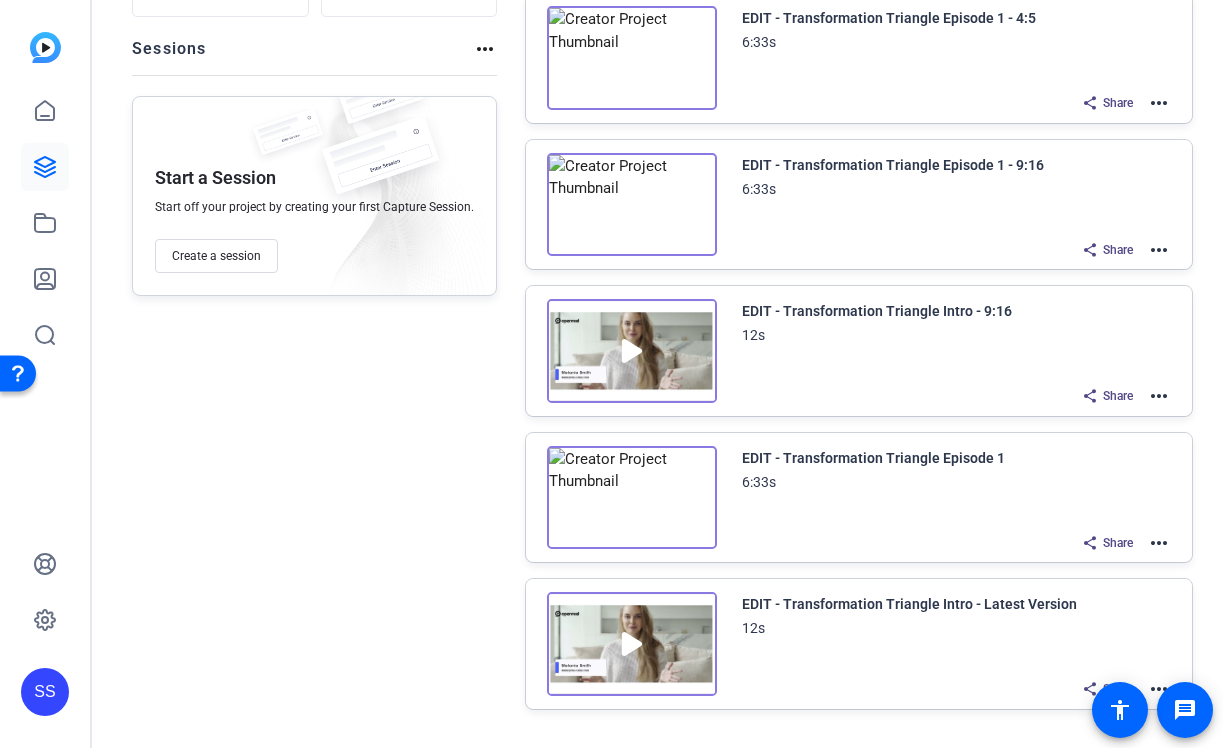 scroll, scrollTop: 200, scrollLeft: 0, axis: vertical 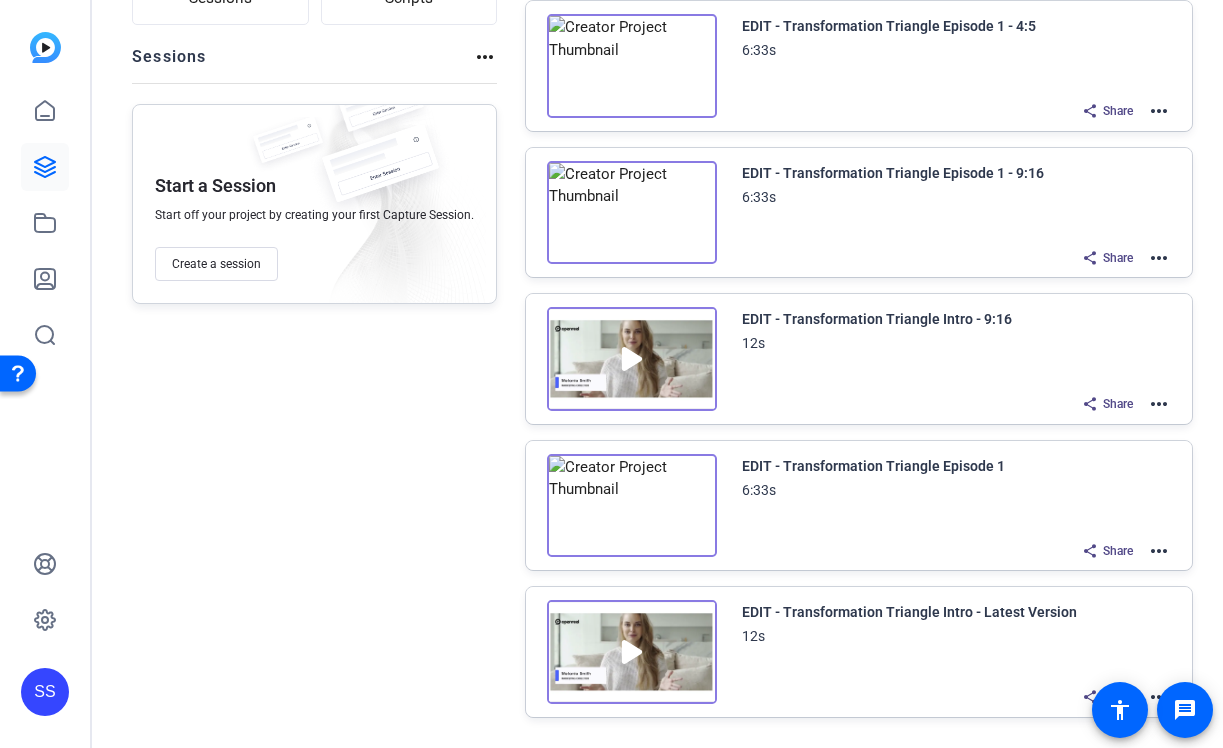 click on "more_horiz" 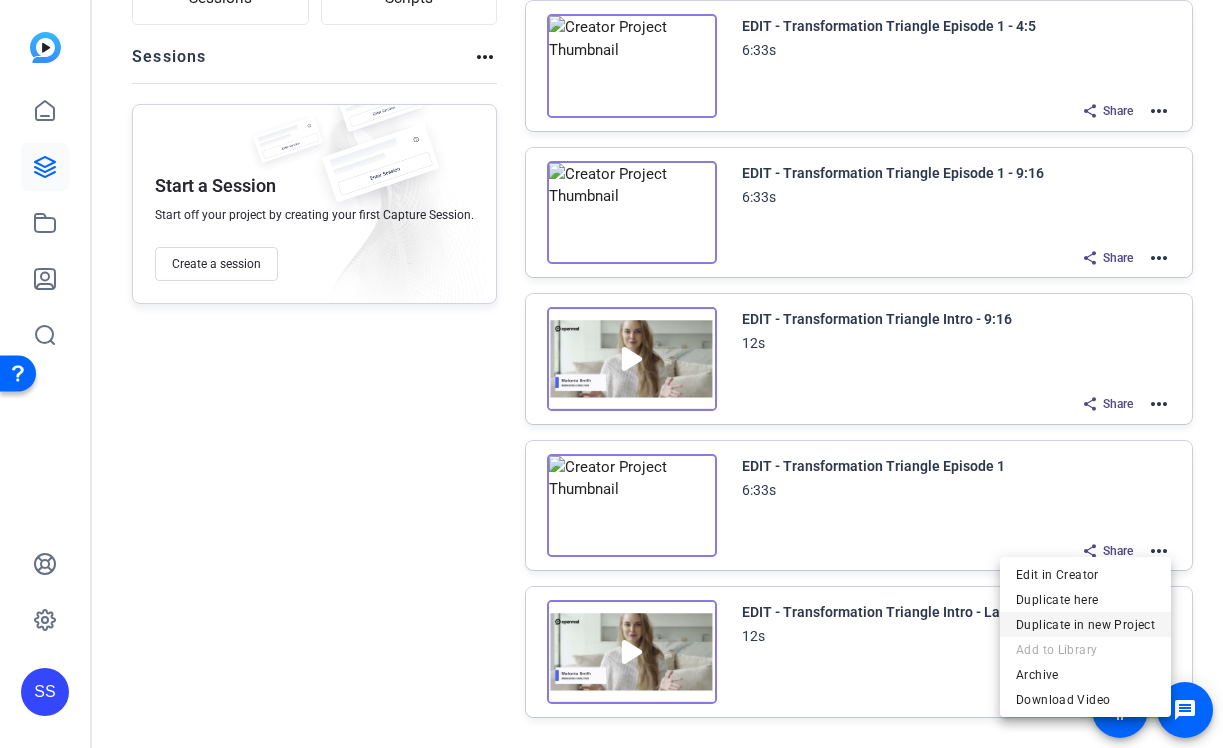 click on "Duplicate in new Project" at bounding box center [1085, 624] 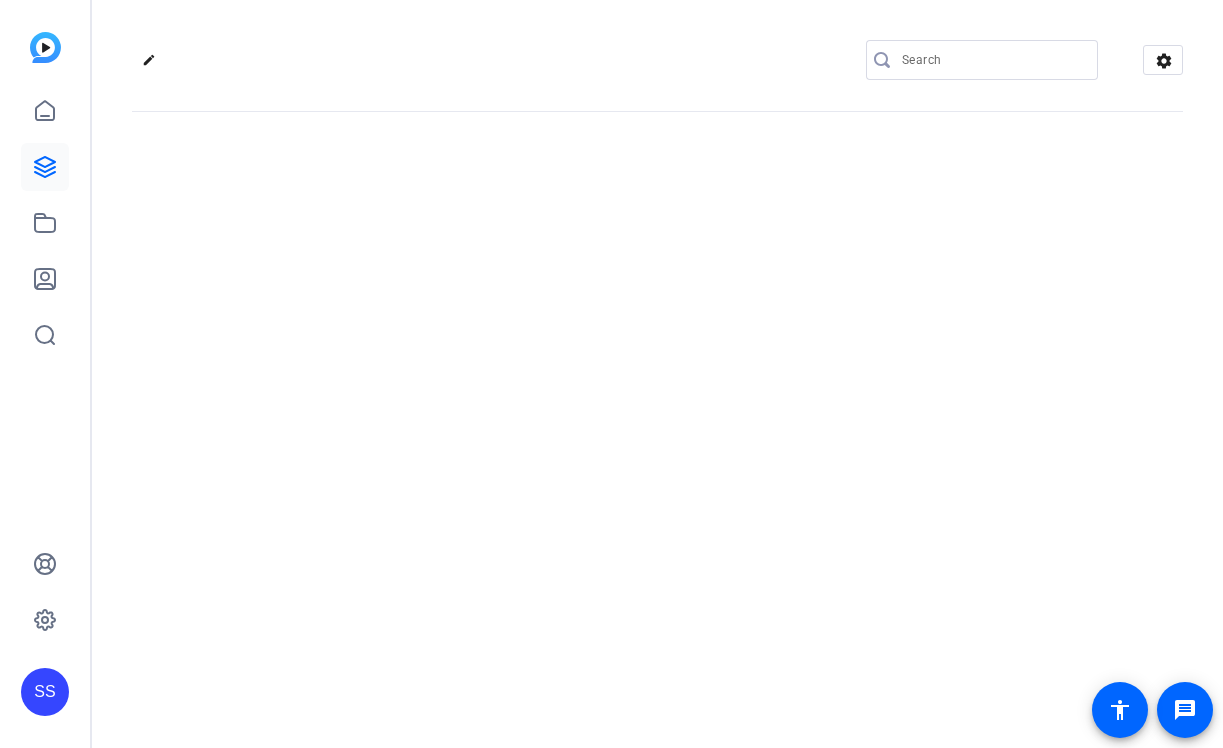 scroll, scrollTop: 0, scrollLeft: 0, axis: both 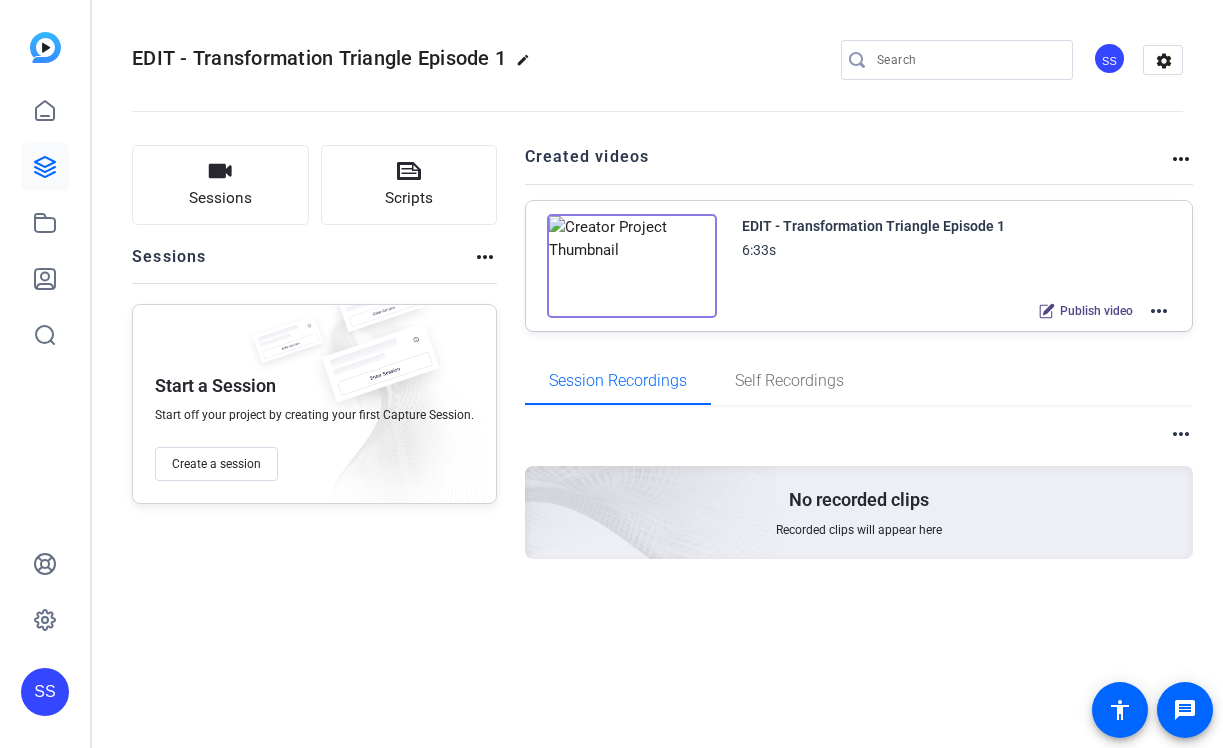 click on "edit" 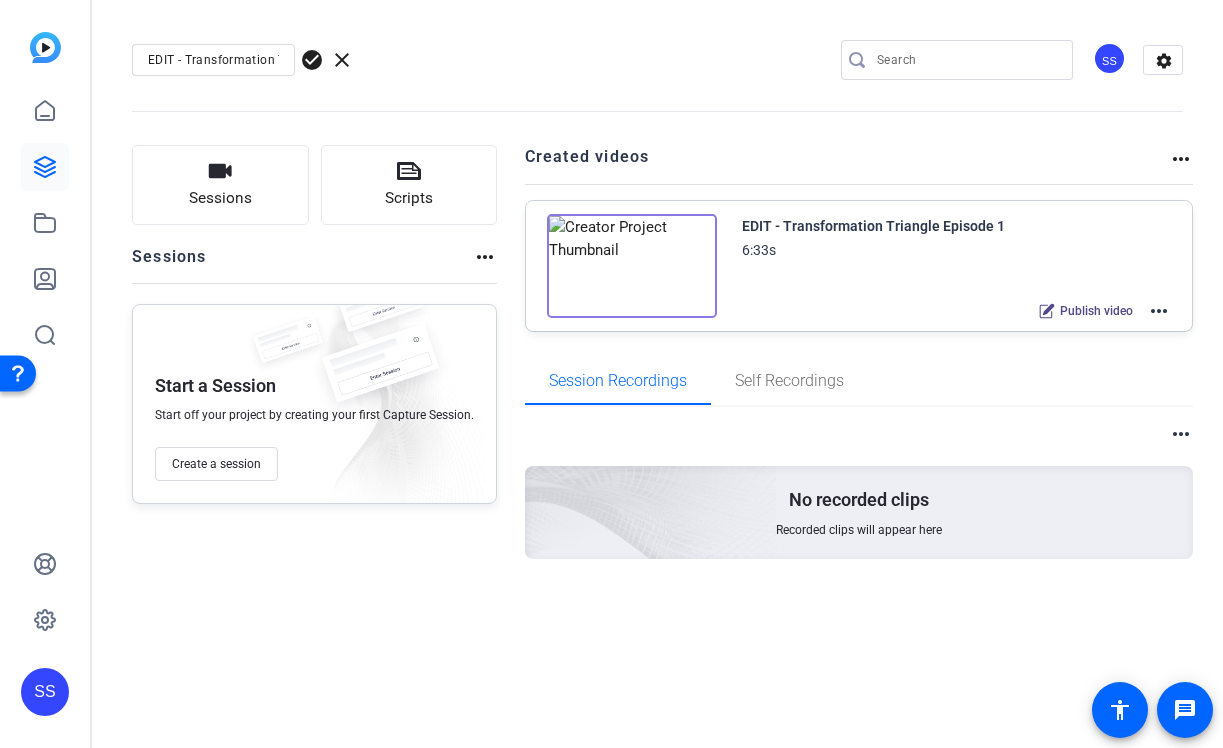 click on "EDIT - Transformation Triangle Episode 1" at bounding box center [213, 60] 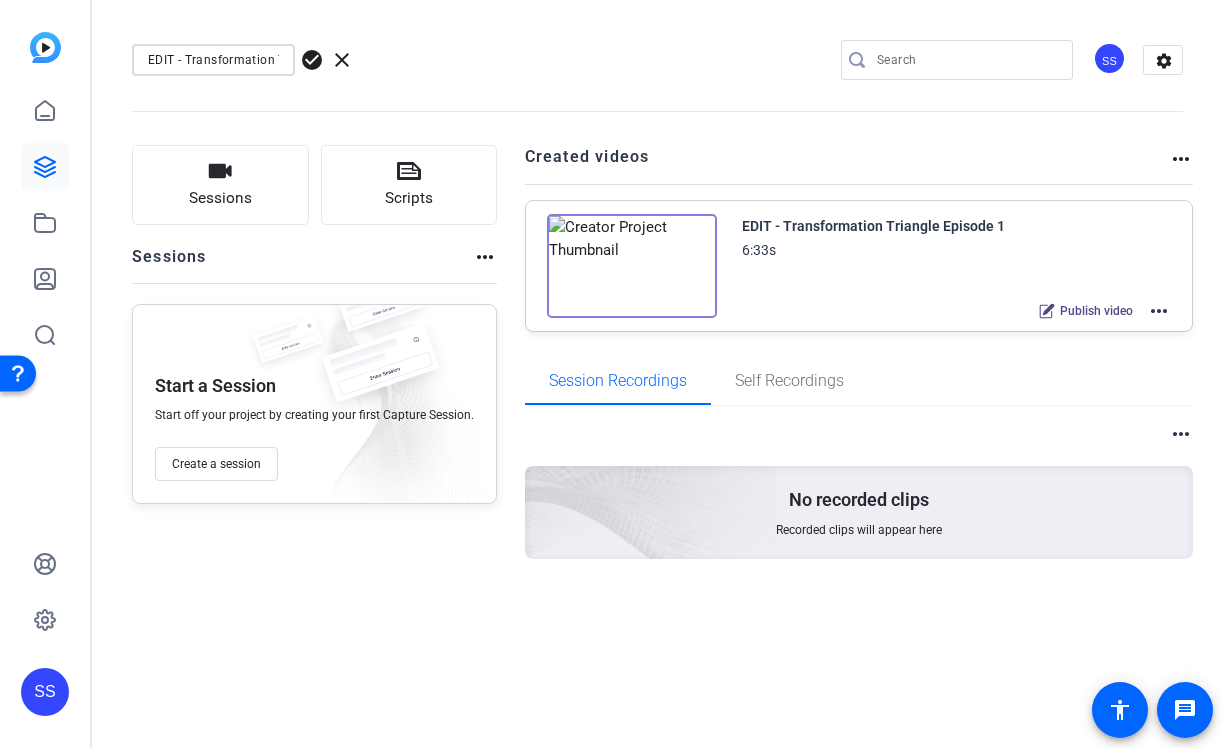 scroll, scrollTop: 0, scrollLeft: 101, axis: horizontal 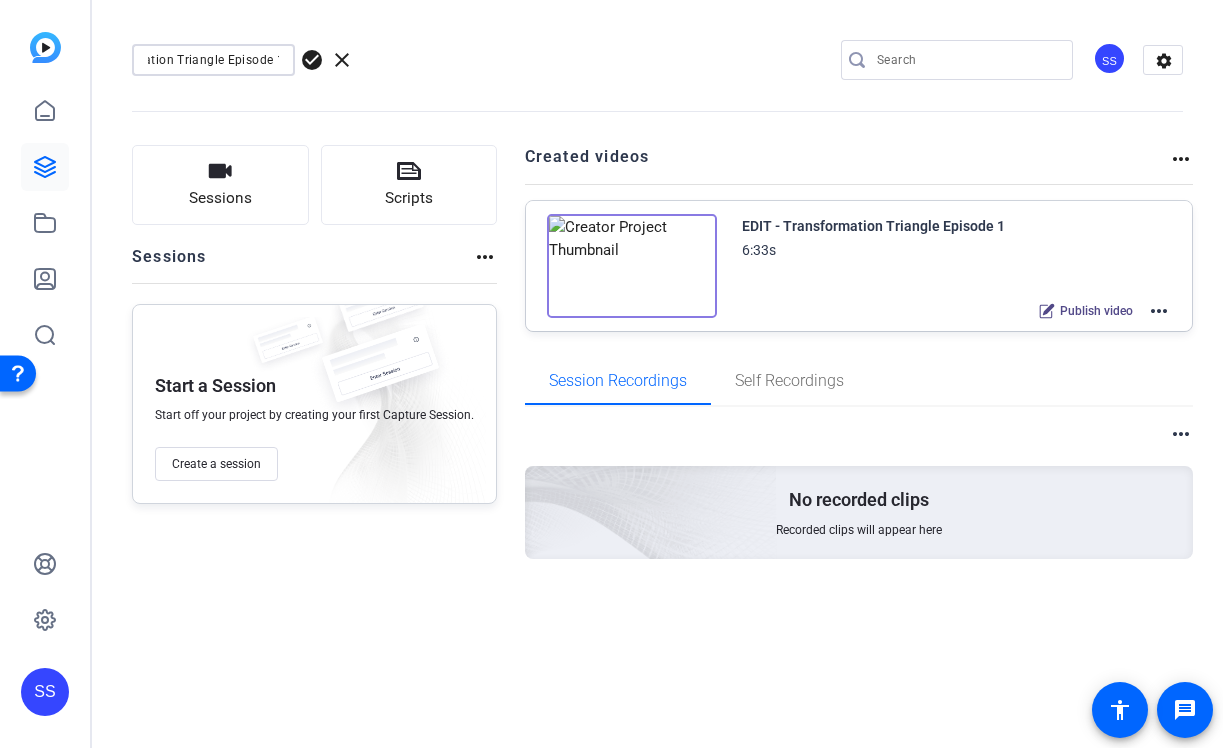 drag, startPoint x: 272, startPoint y: 57, endPoint x: 398, endPoint y: 57, distance: 126 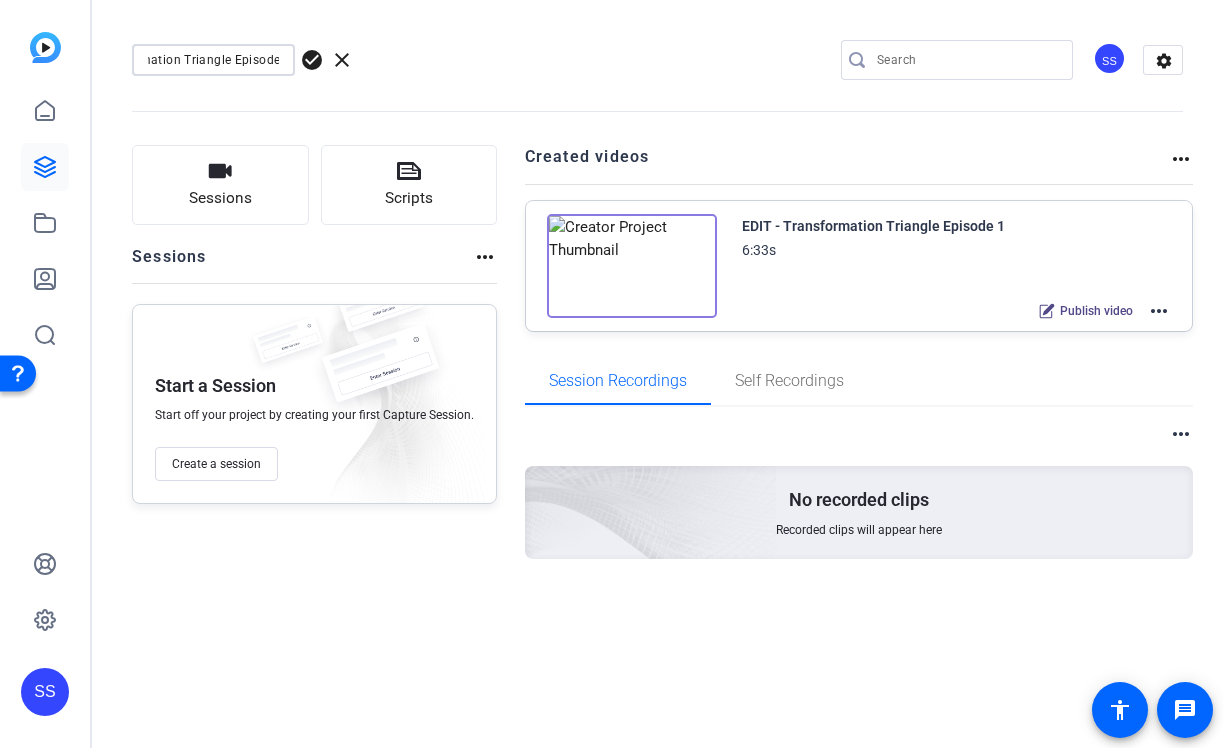 scroll, scrollTop: 0, scrollLeft: 101, axis: horizontal 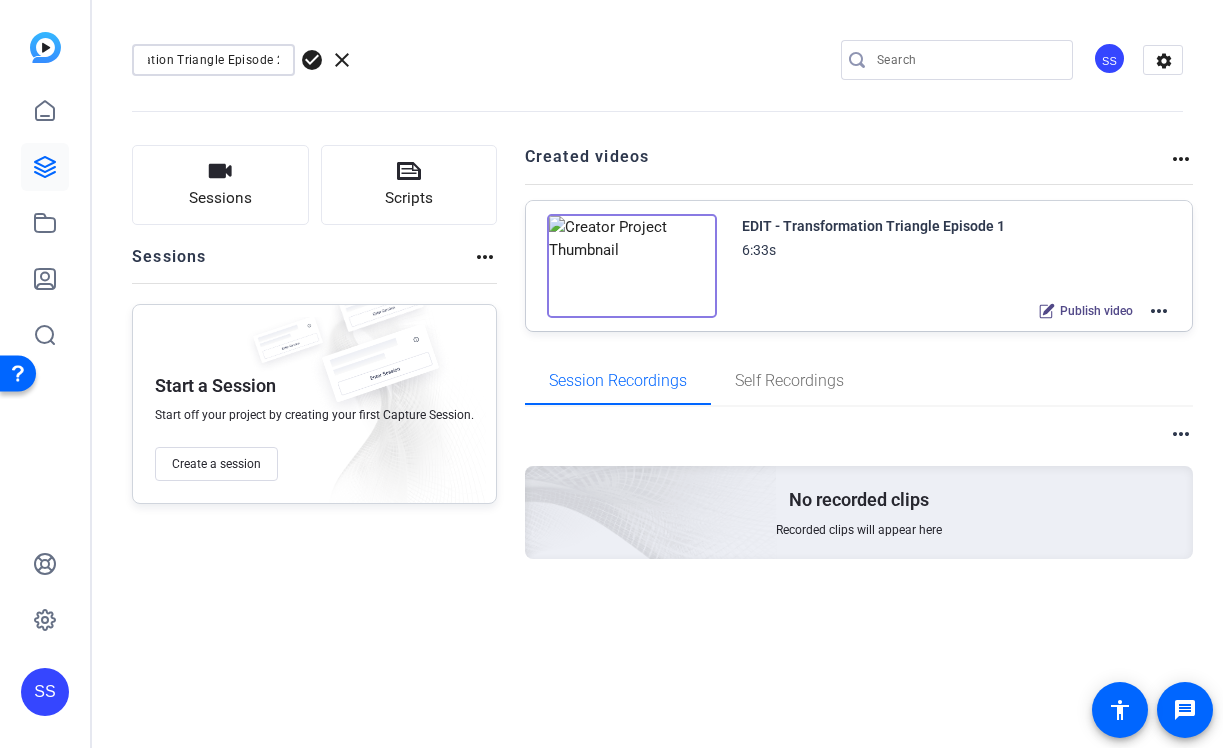drag, startPoint x: 246, startPoint y: 63, endPoint x: 367, endPoint y: 78, distance: 121.92621 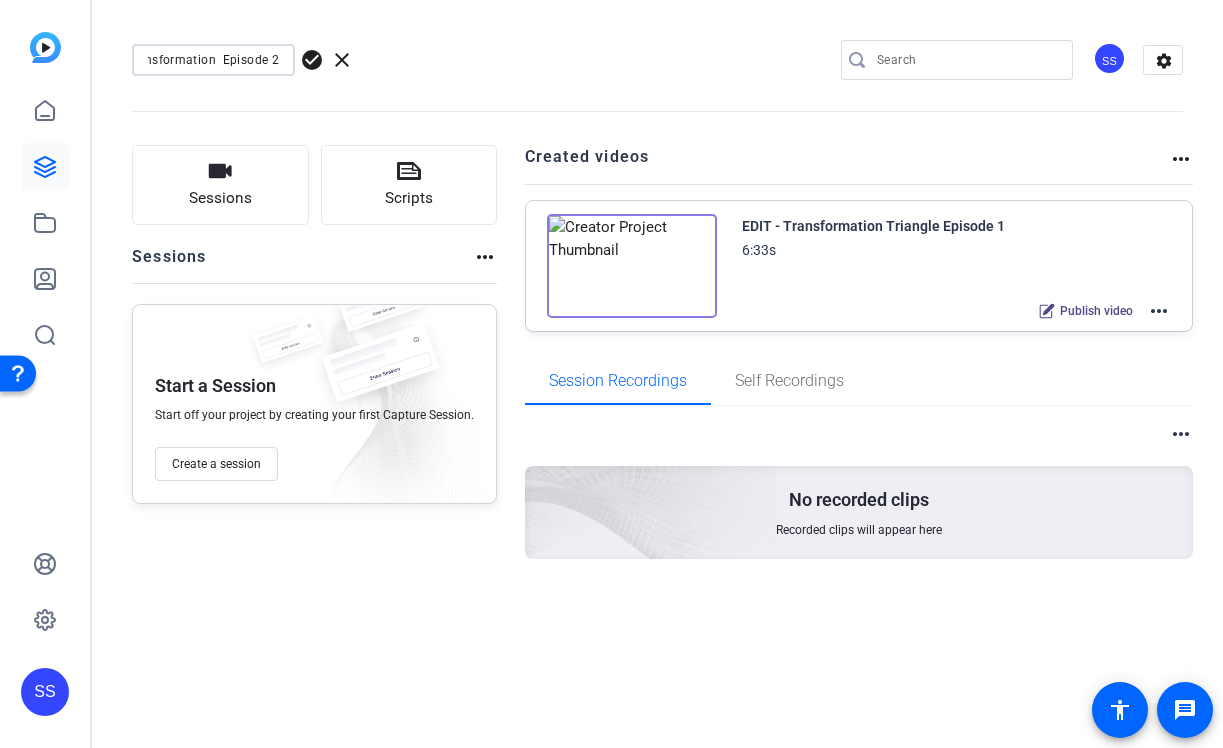 scroll, scrollTop: 0, scrollLeft: 56, axis: horizontal 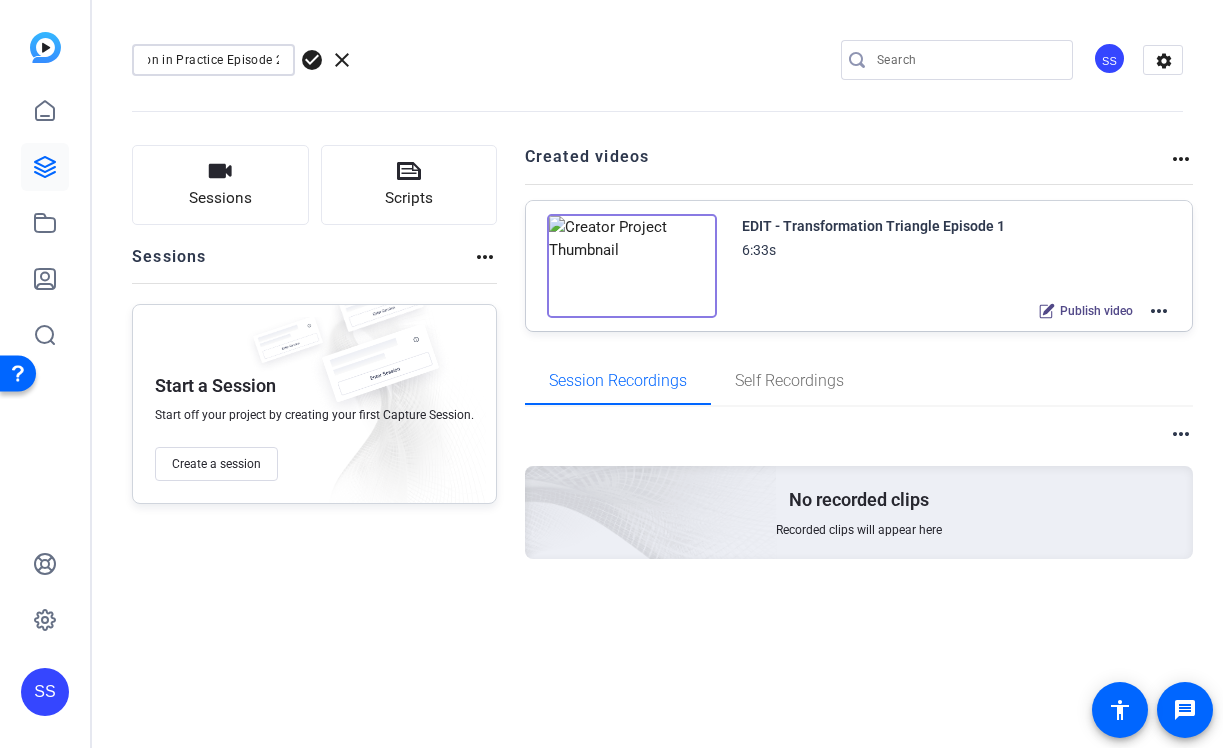 drag, startPoint x: 235, startPoint y: 58, endPoint x: 371, endPoint y: 57, distance: 136.00368 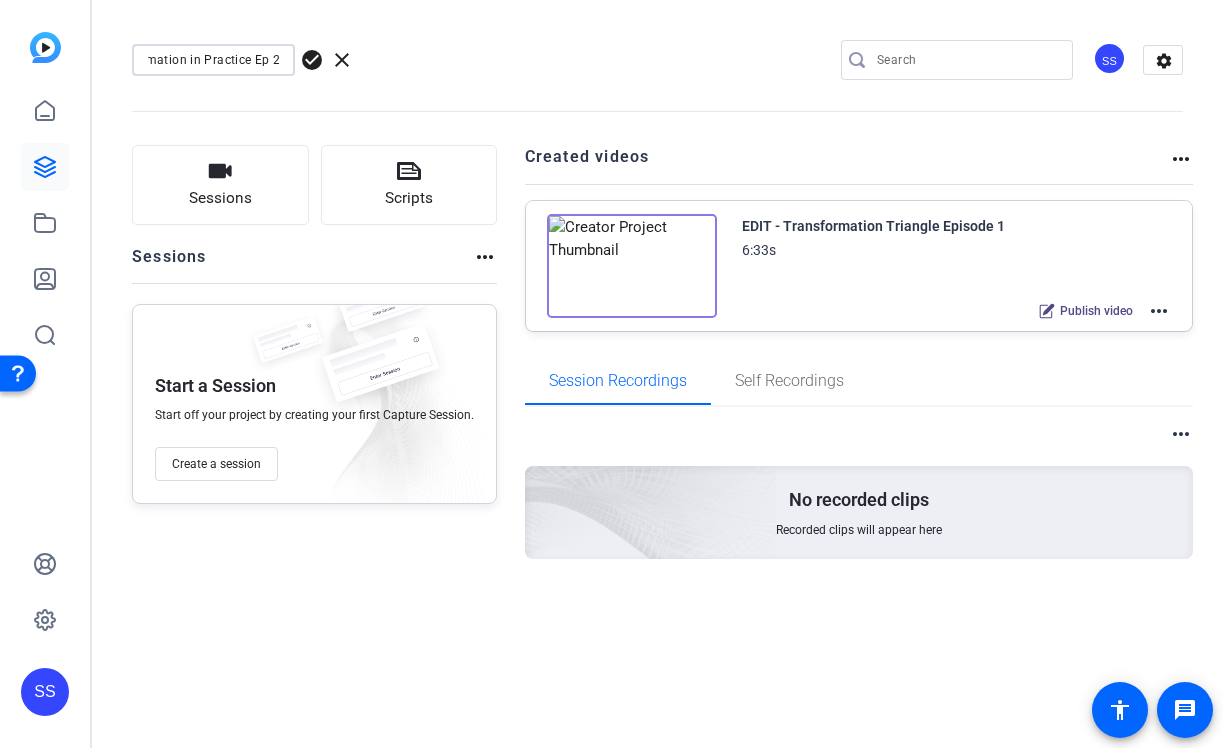 scroll, scrollTop: 0, scrollLeft: 85, axis: horizontal 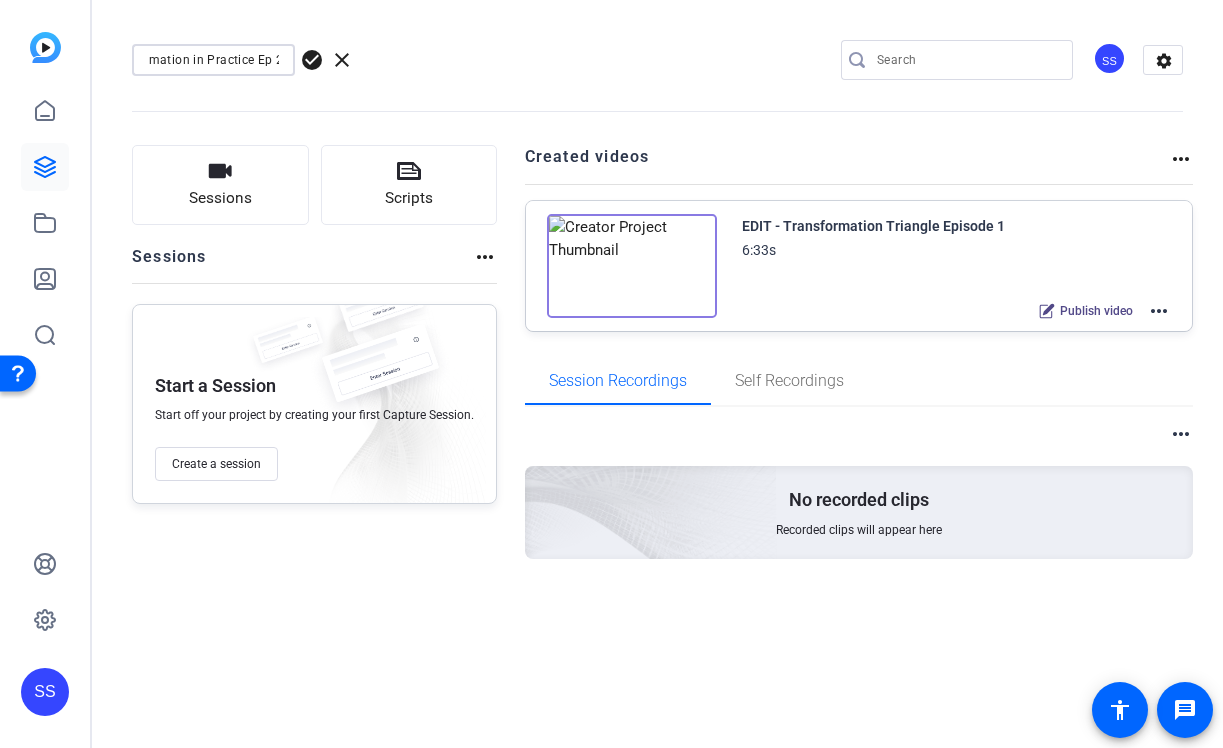 type on "EDIT - Transformation in Practice Ep 2" 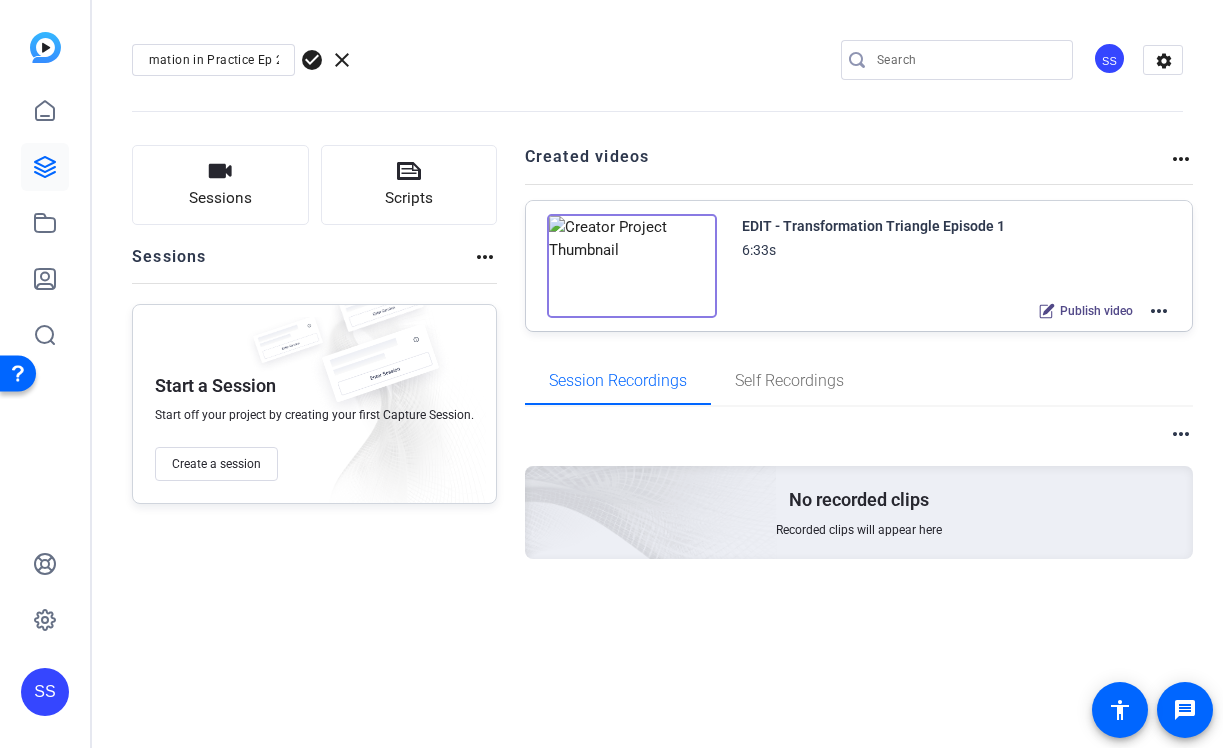 click on "more_horiz" 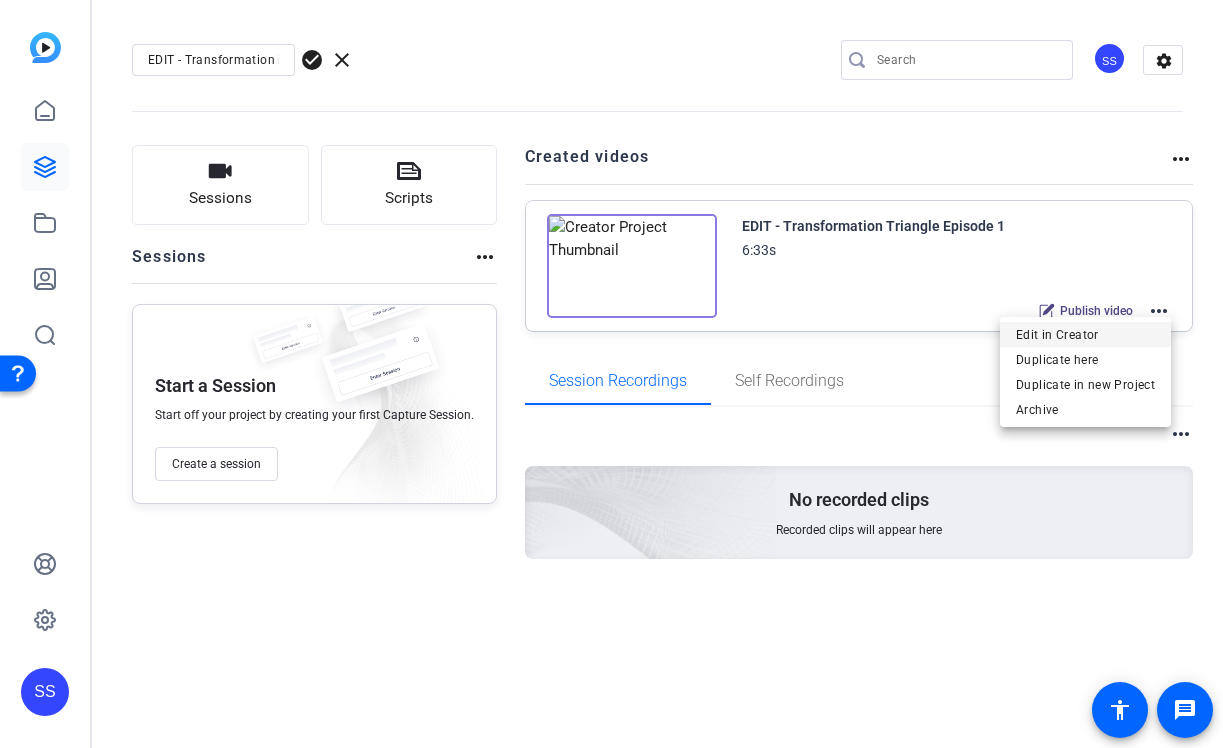 click on "Edit in Creator" at bounding box center (1085, 335) 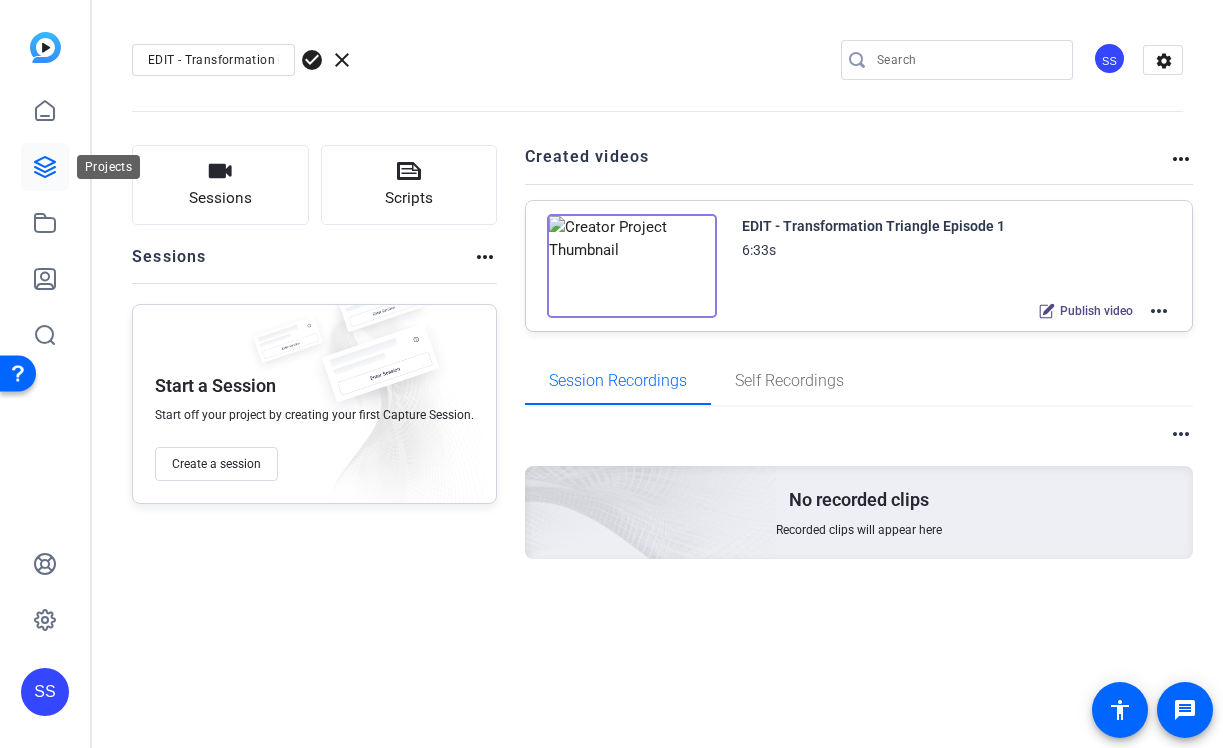 click 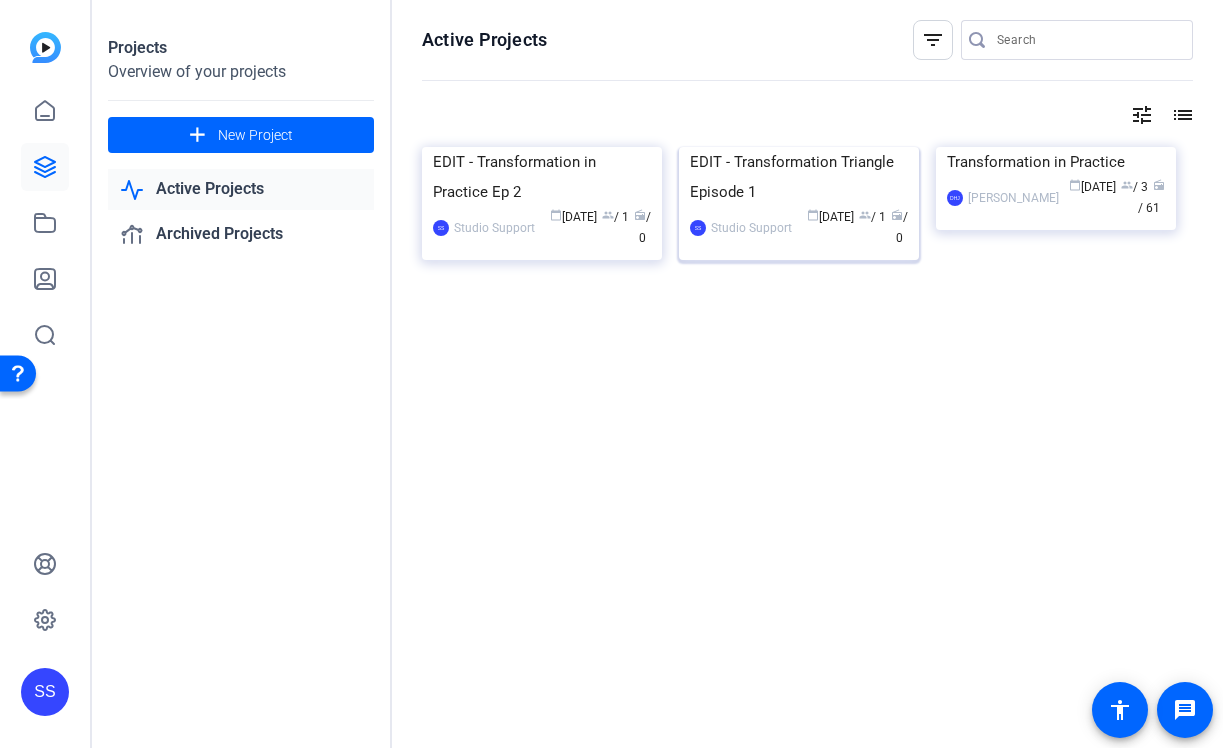 click on "EDIT - Transformation Triangle Episode 1" 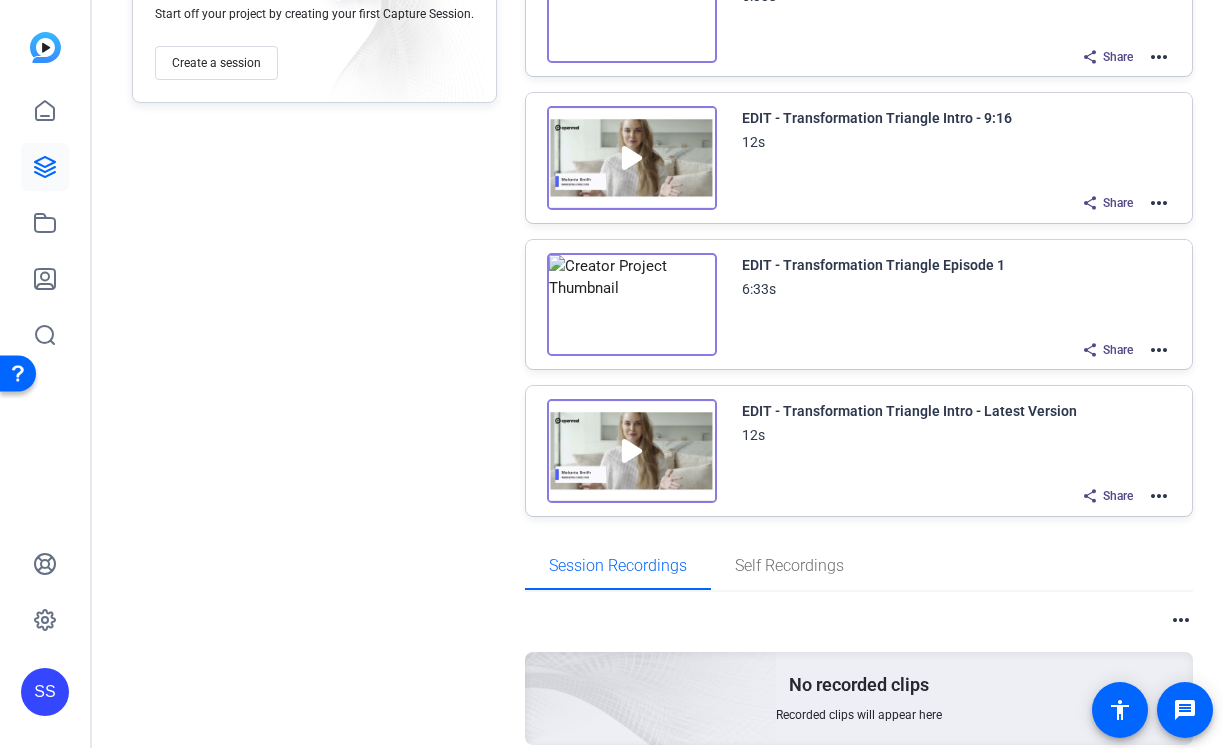 scroll, scrollTop: 487, scrollLeft: 0, axis: vertical 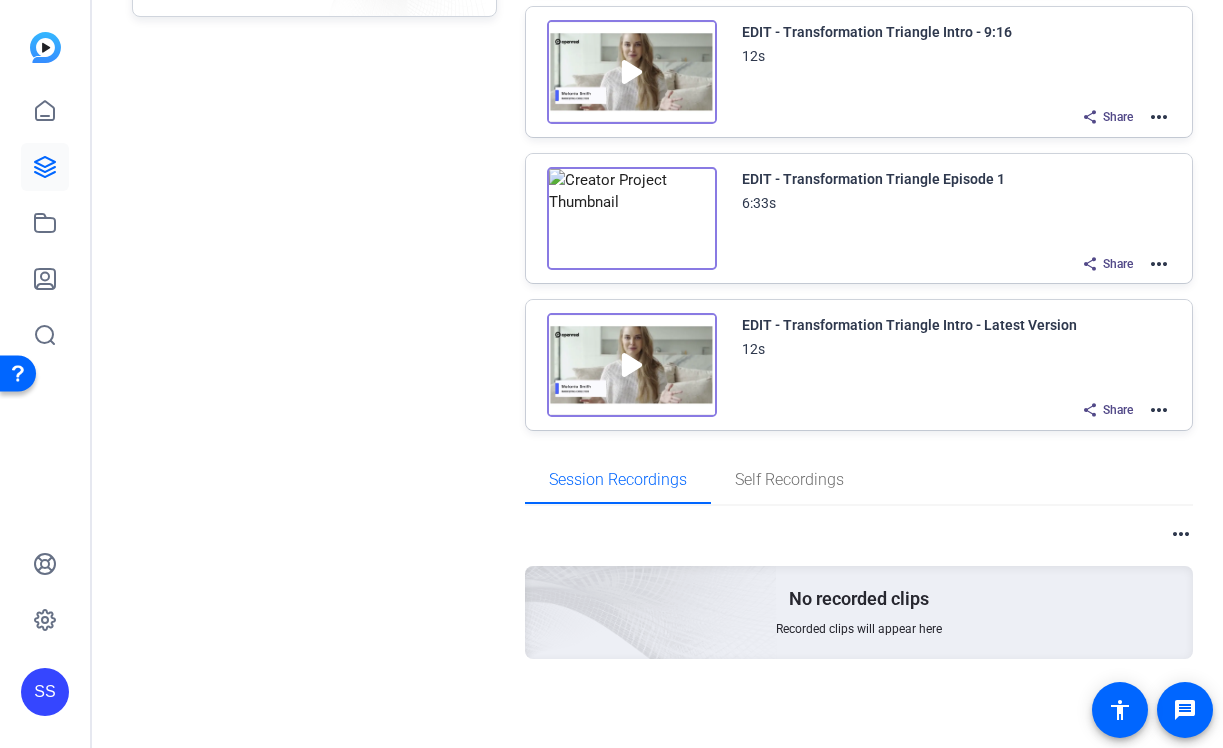 click on "more_horiz" 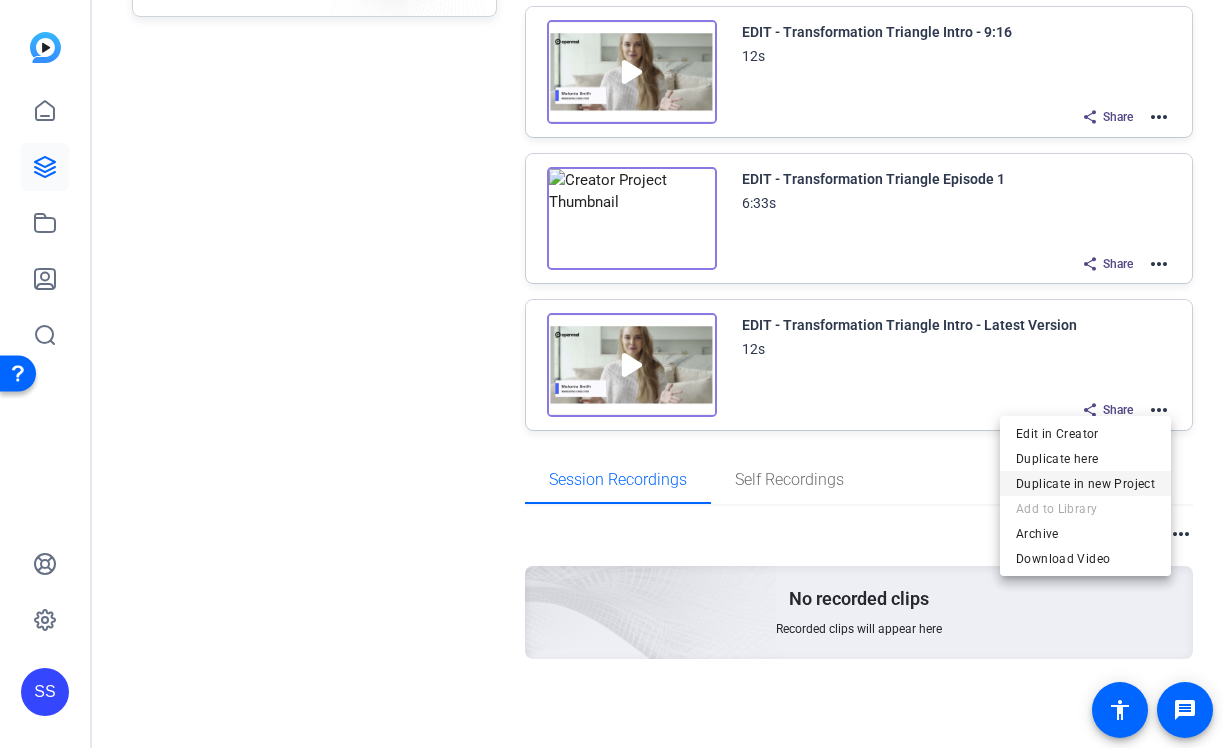 click on "Duplicate in new Project" at bounding box center (1085, 484) 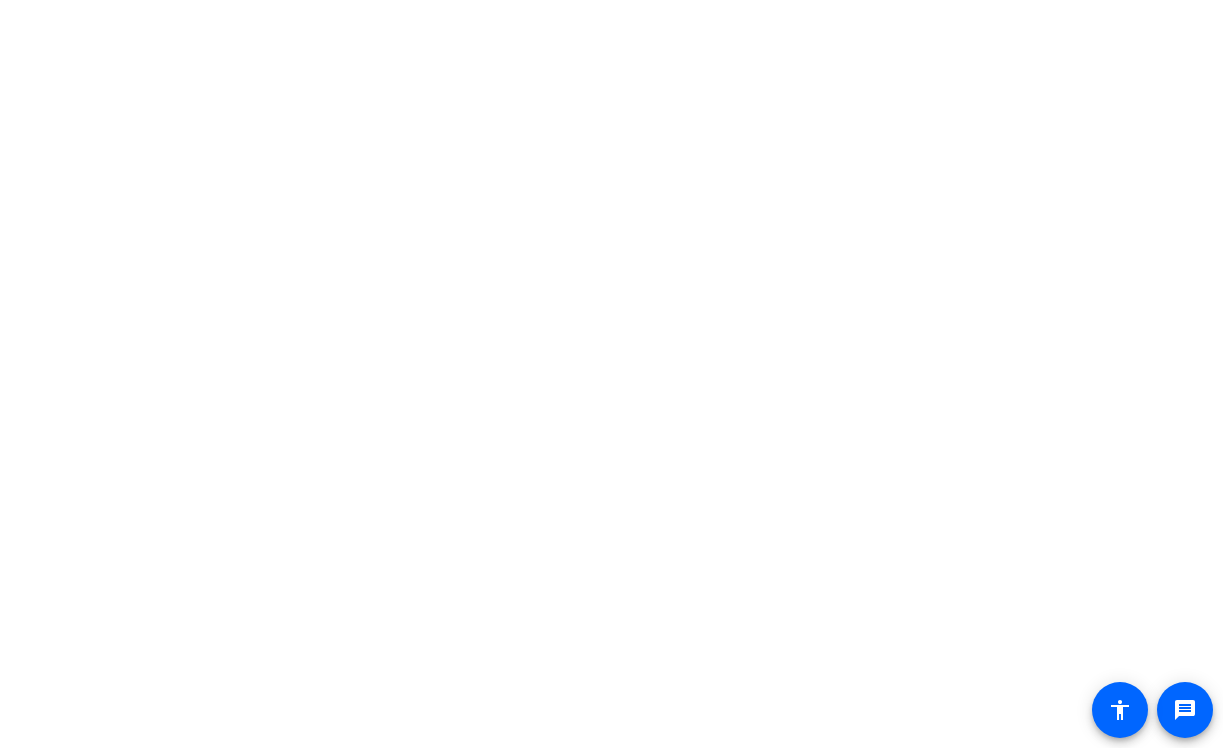 scroll, scrollTop: 0, scrollLeft: 0, axis: both 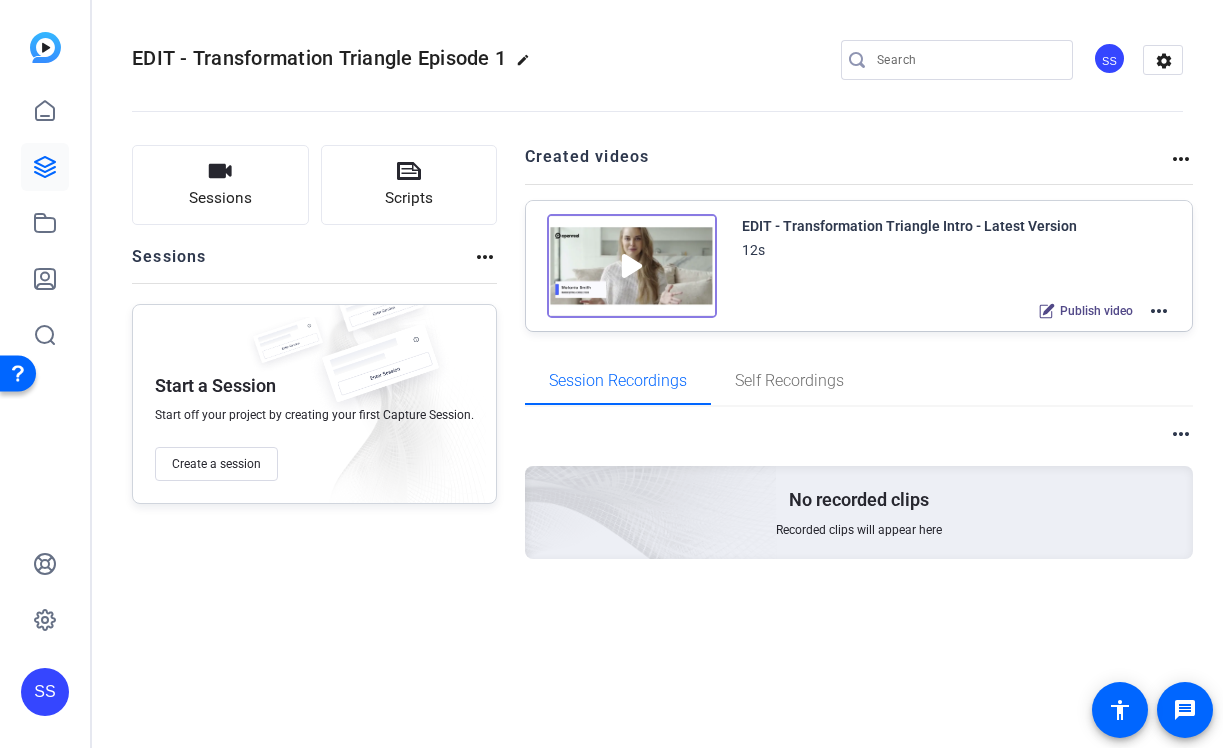 click on "edit" 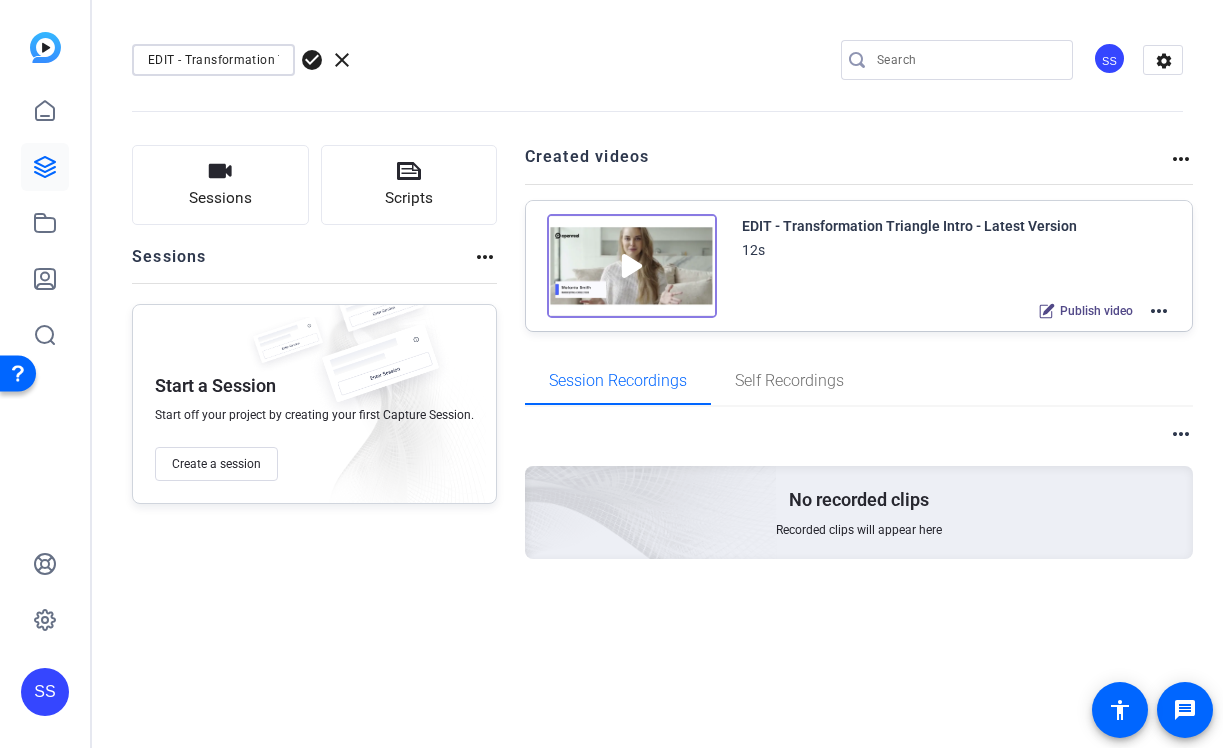 click on "EDIT - Transformation Triangle Episode 1" at bounding box center (213, 60) 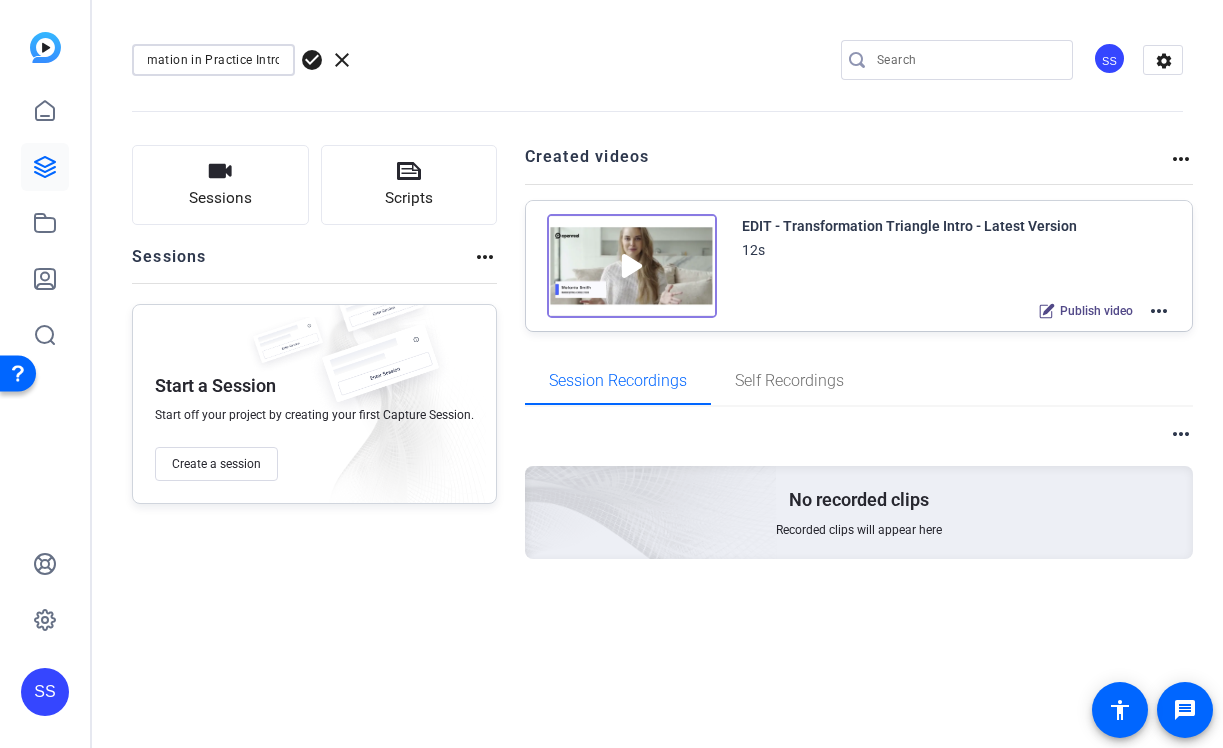 scroll, scrollTop: 0, scrollLeft: 93, axis: horizontal 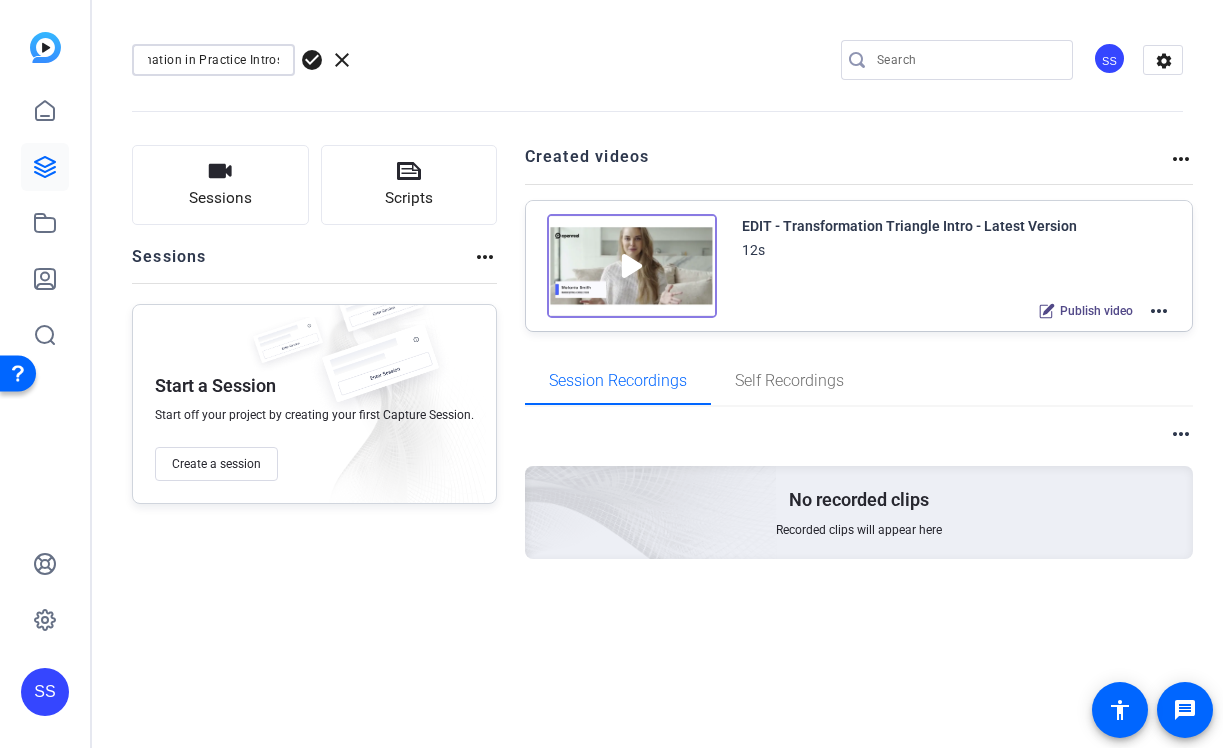 type on "EDIT - Transformation in Practice Intros" 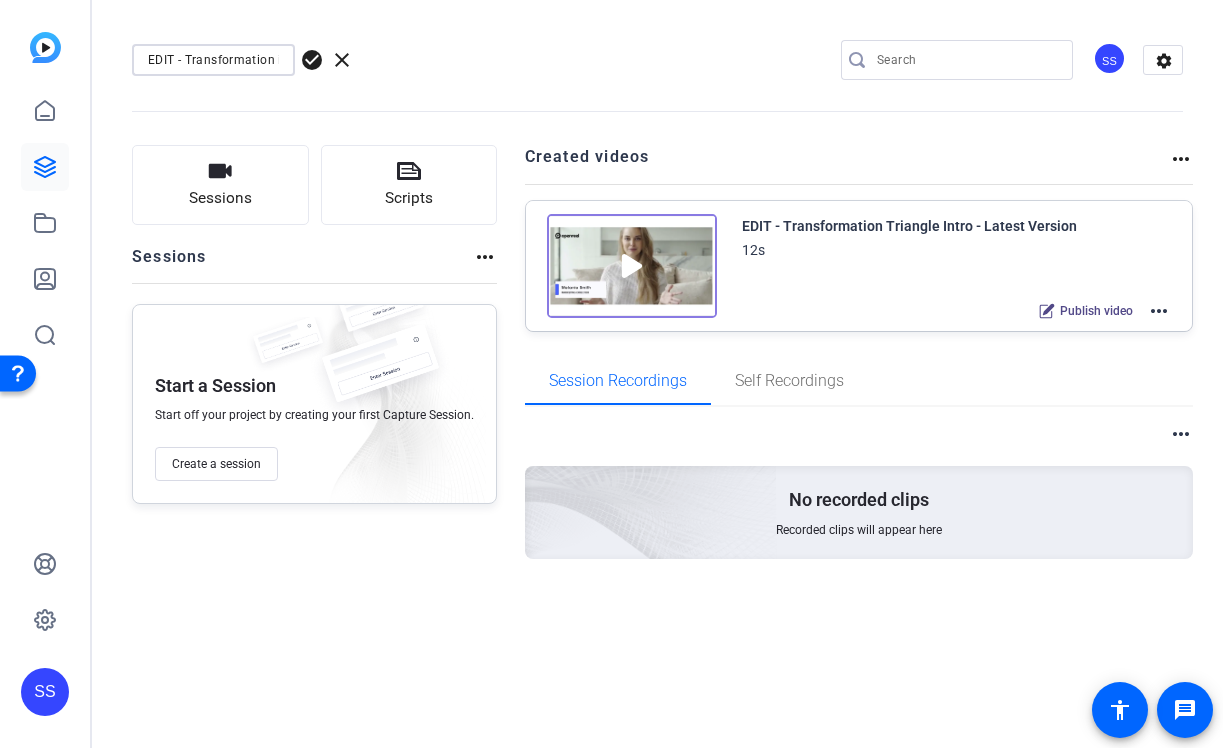 click on "more_horiz" 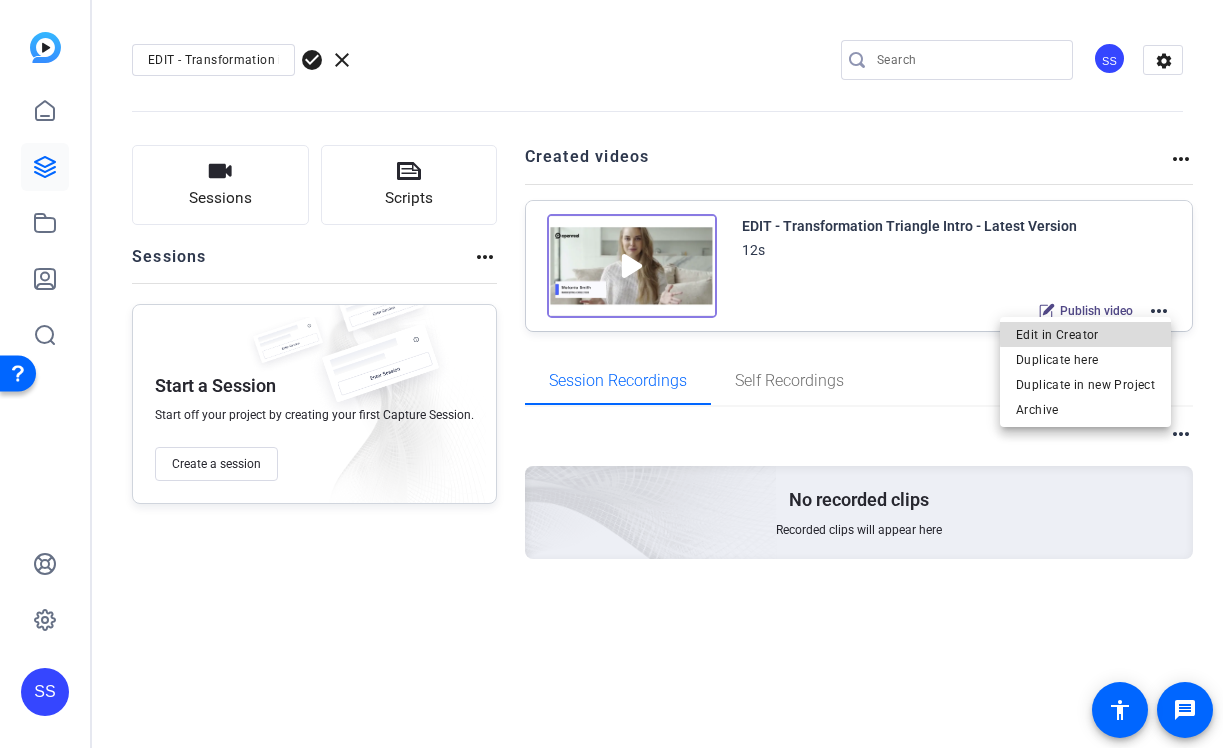 click on "Edit in Creator" at bounding box center (1085, 335) 